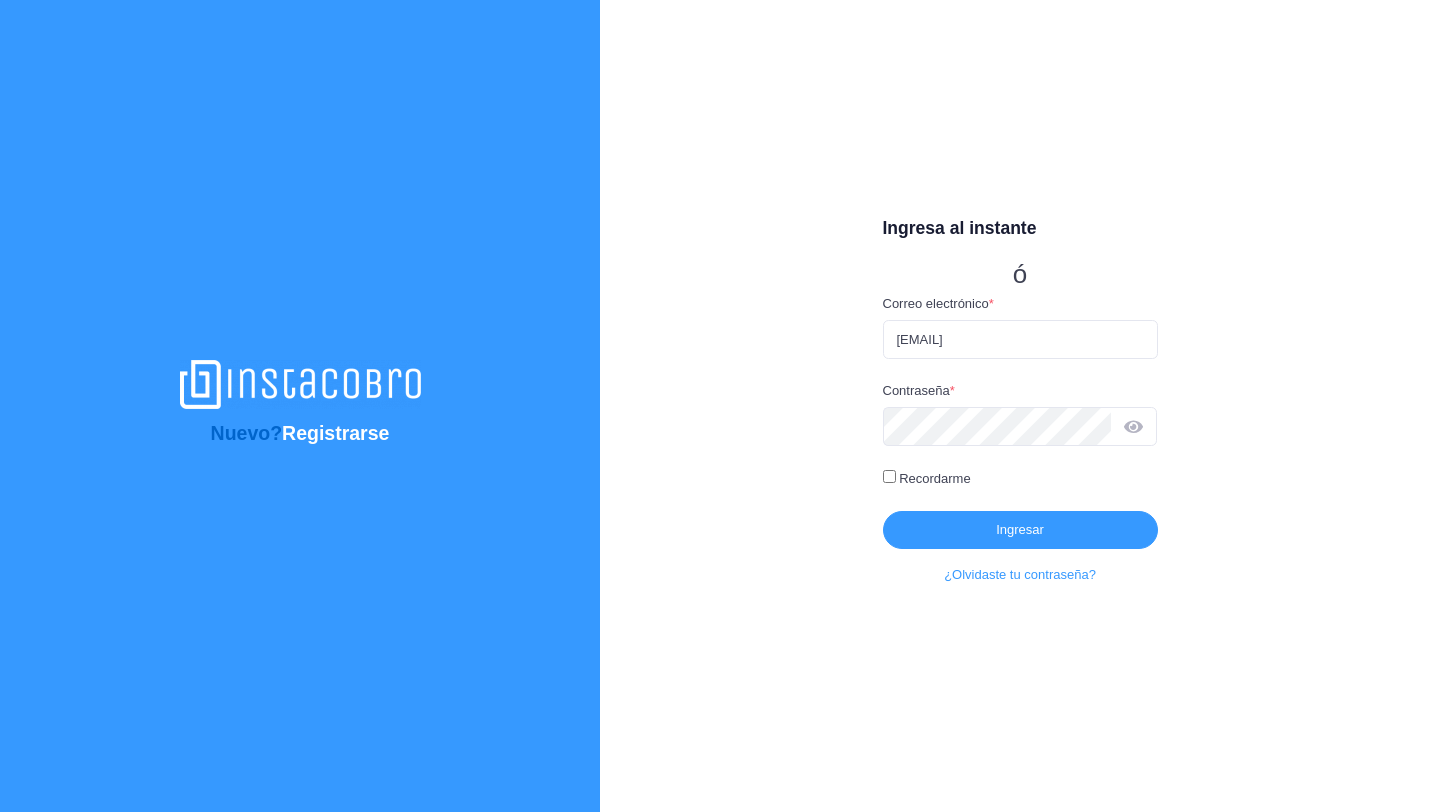 scroll, scrollTop: 0, scrollLeft: 0, axis: both 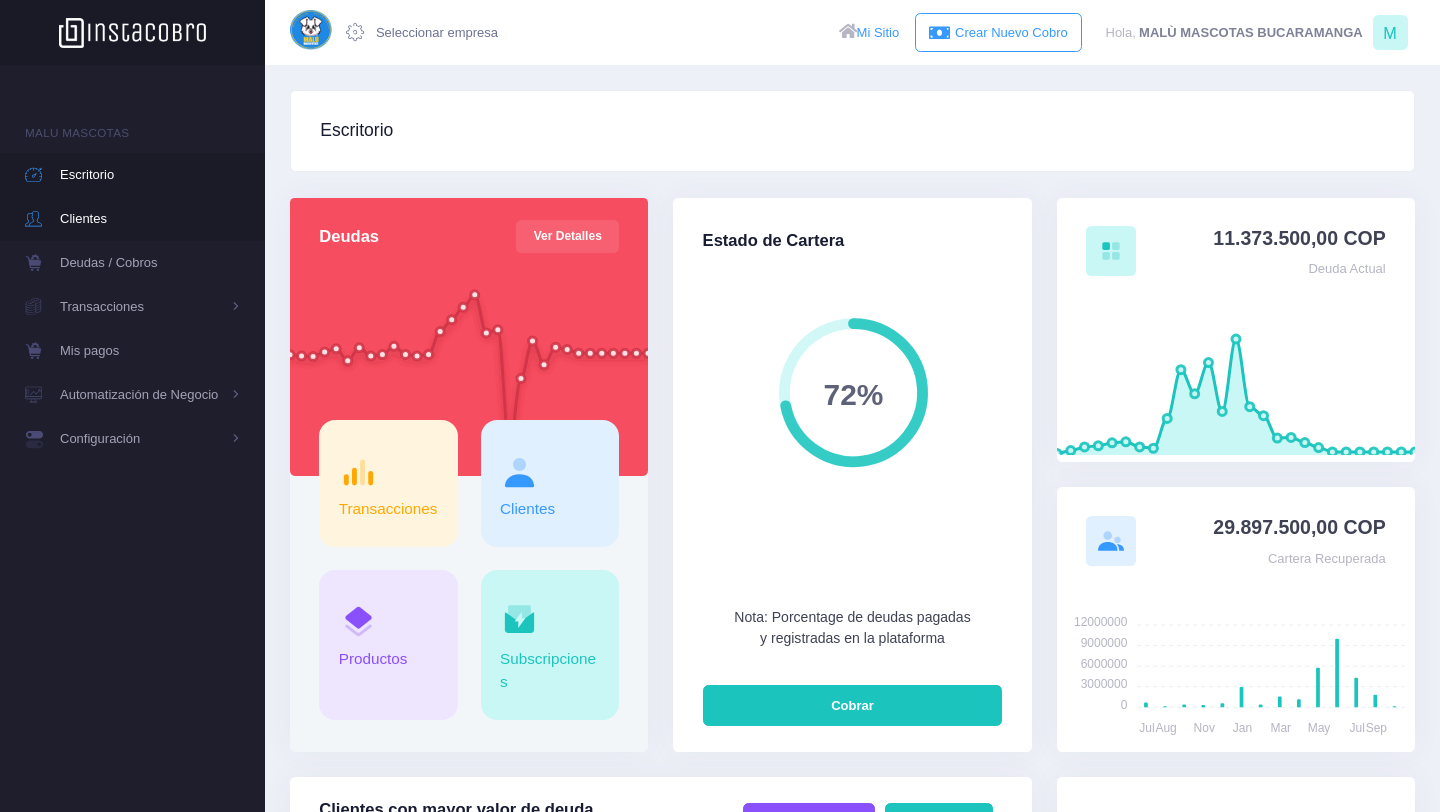 click on "Clientes" at bounding box center [116, 219] 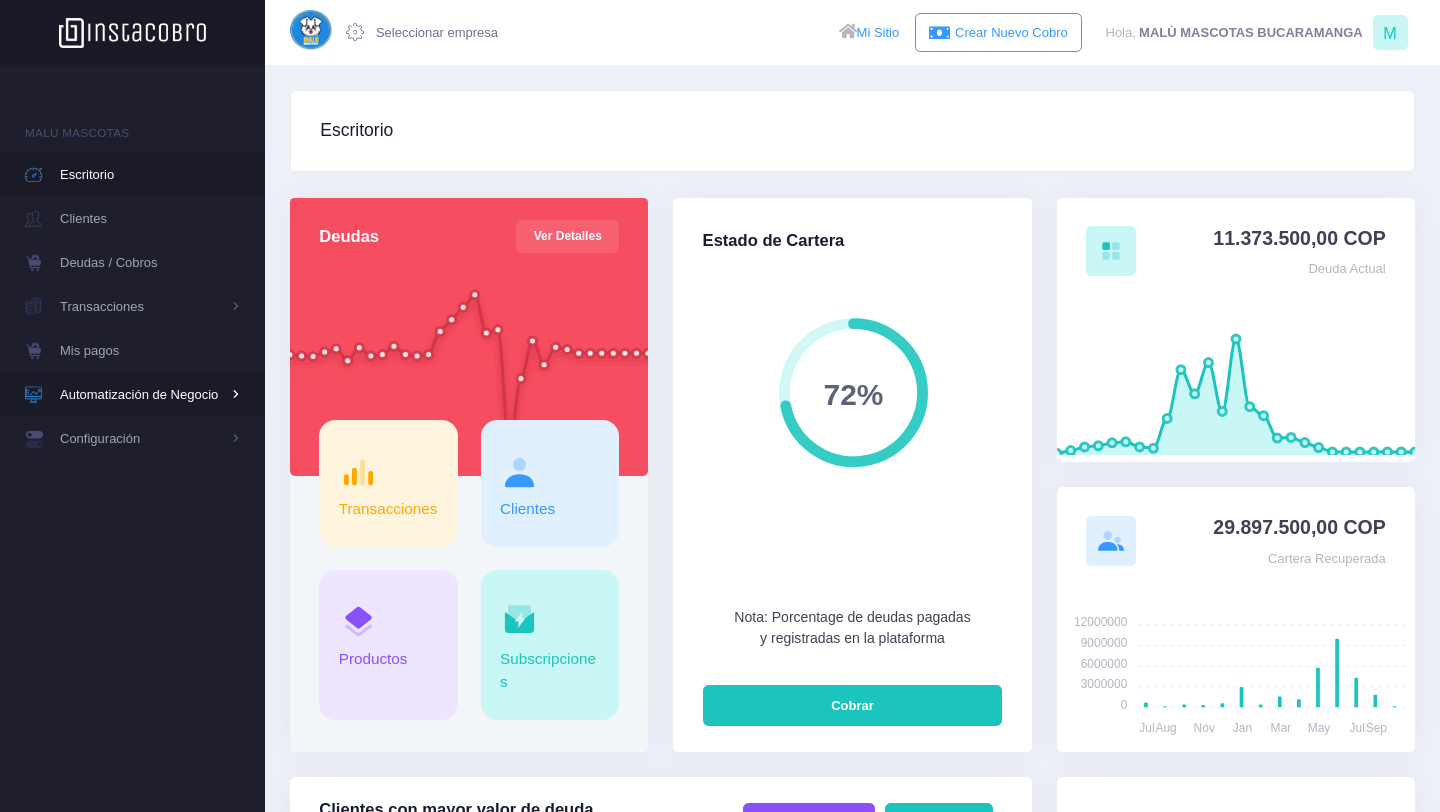 click on "Automatización de Negocio" at bounding box center [140, 307] 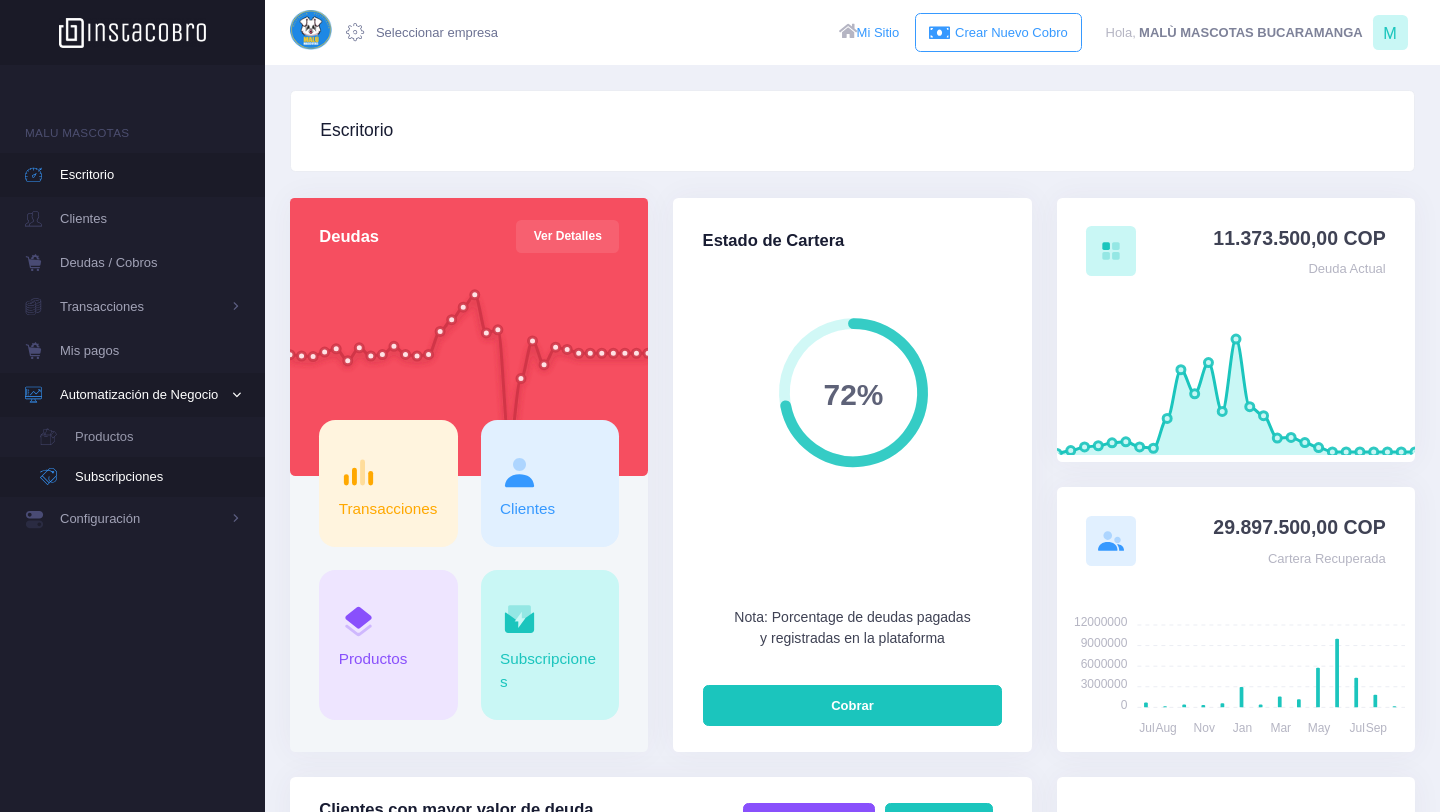 click on "Subscripciones" at bounding box center (138, 477) 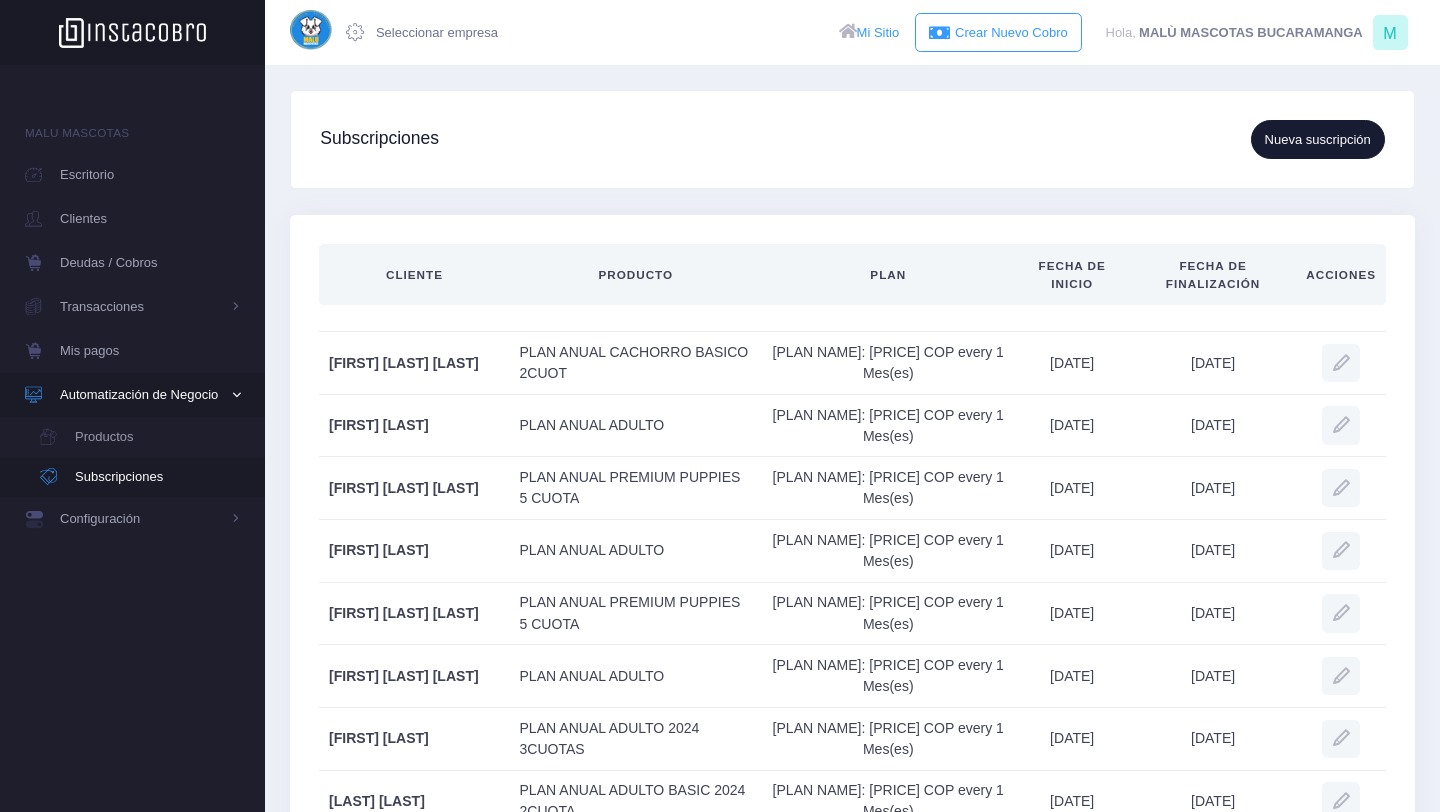 scroll, scrollTop: 0, scrollLeft: 0, axis: both 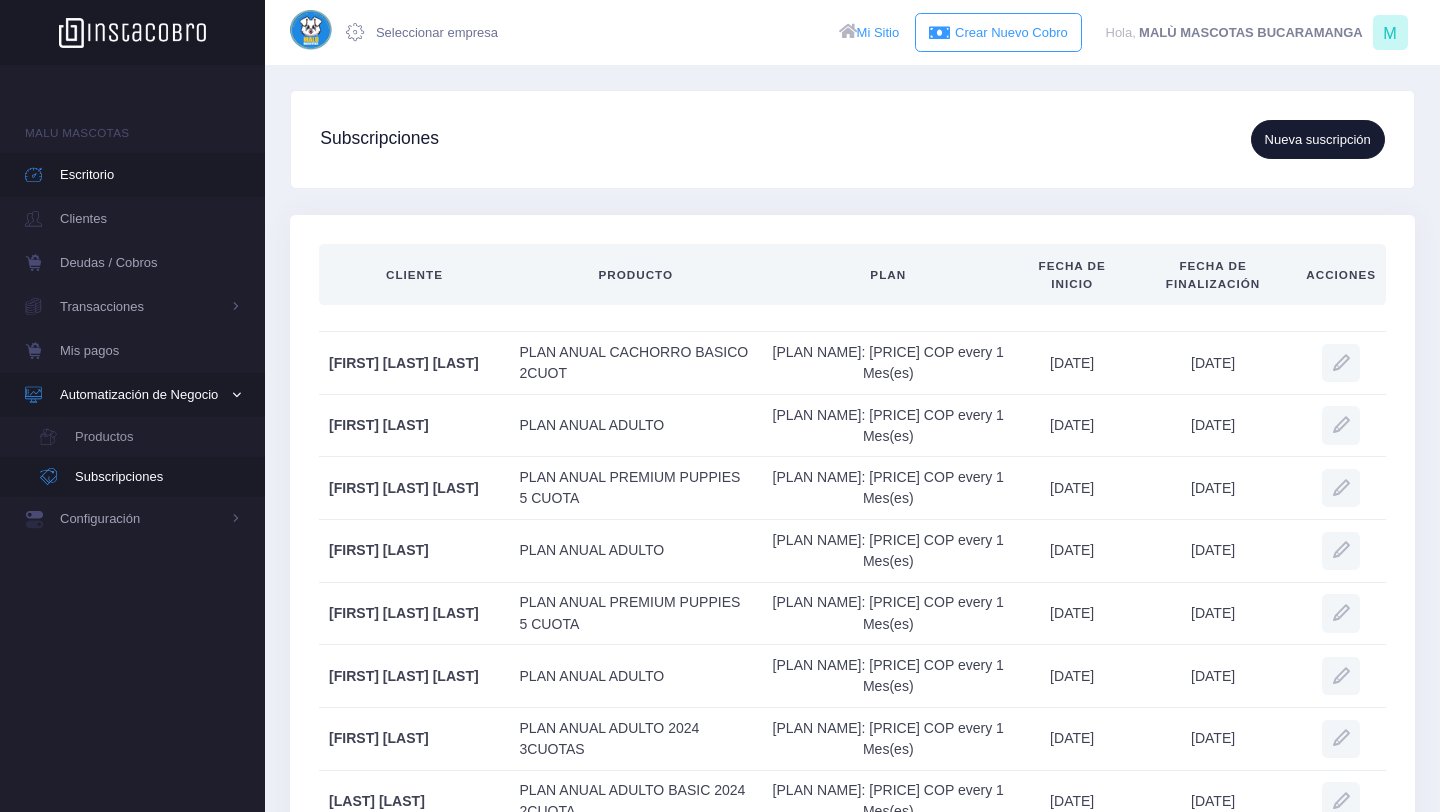 click on "Escritorio" at bounding box center [150, 175] 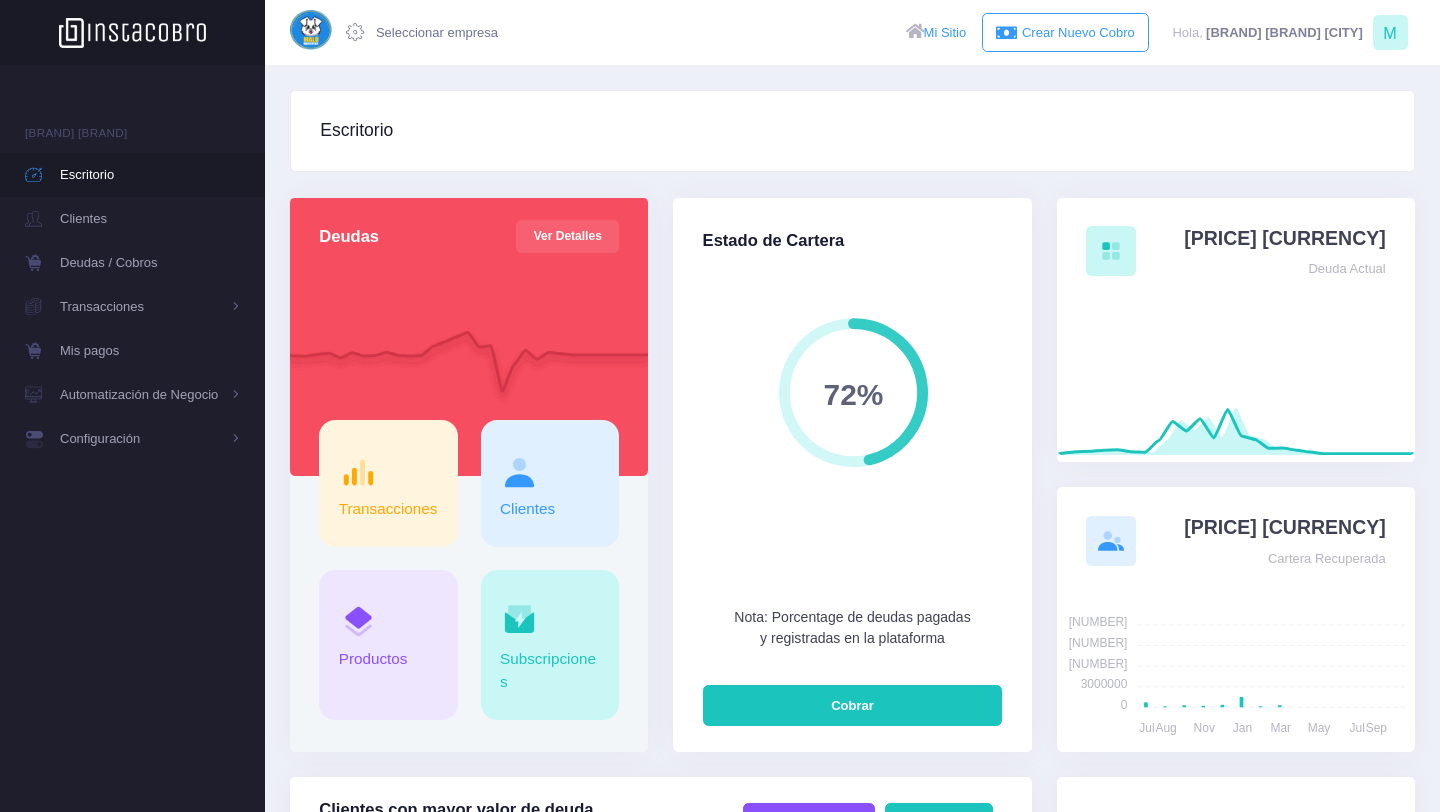scroll, scrollTop: 0, scrollLeft: 0, axis: both 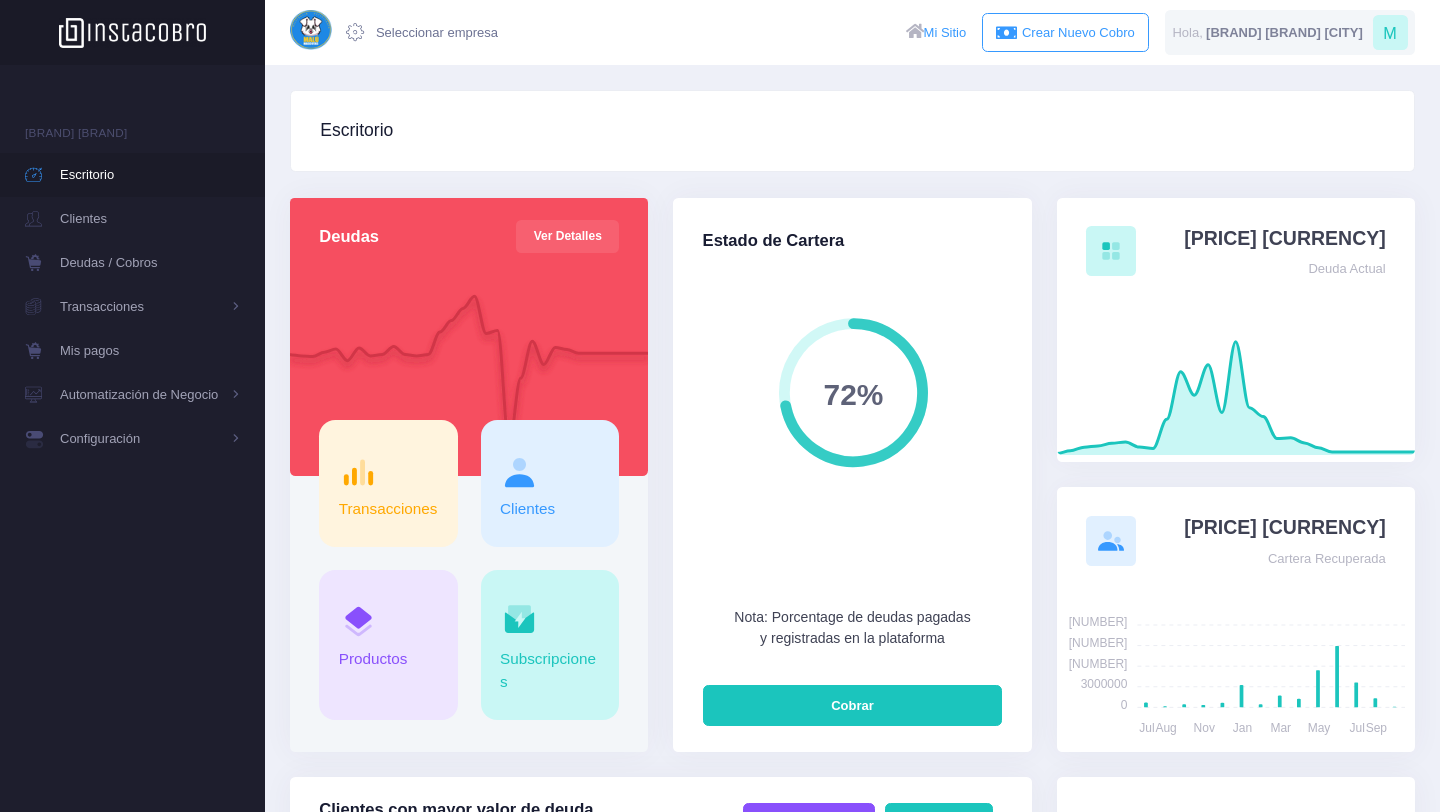 click on "M" at bounding box center [1390, 32] 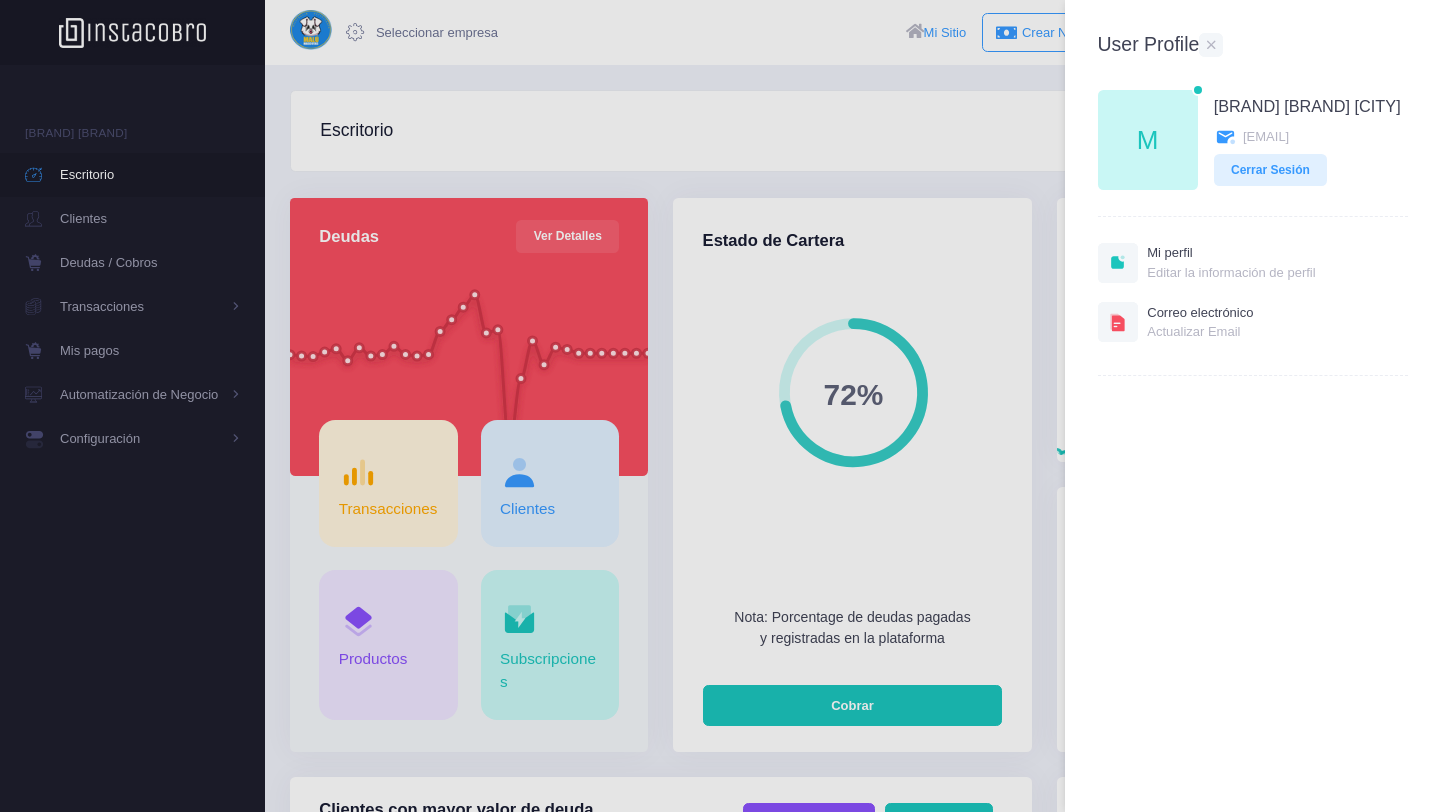 click at bounding box center [720, 406] 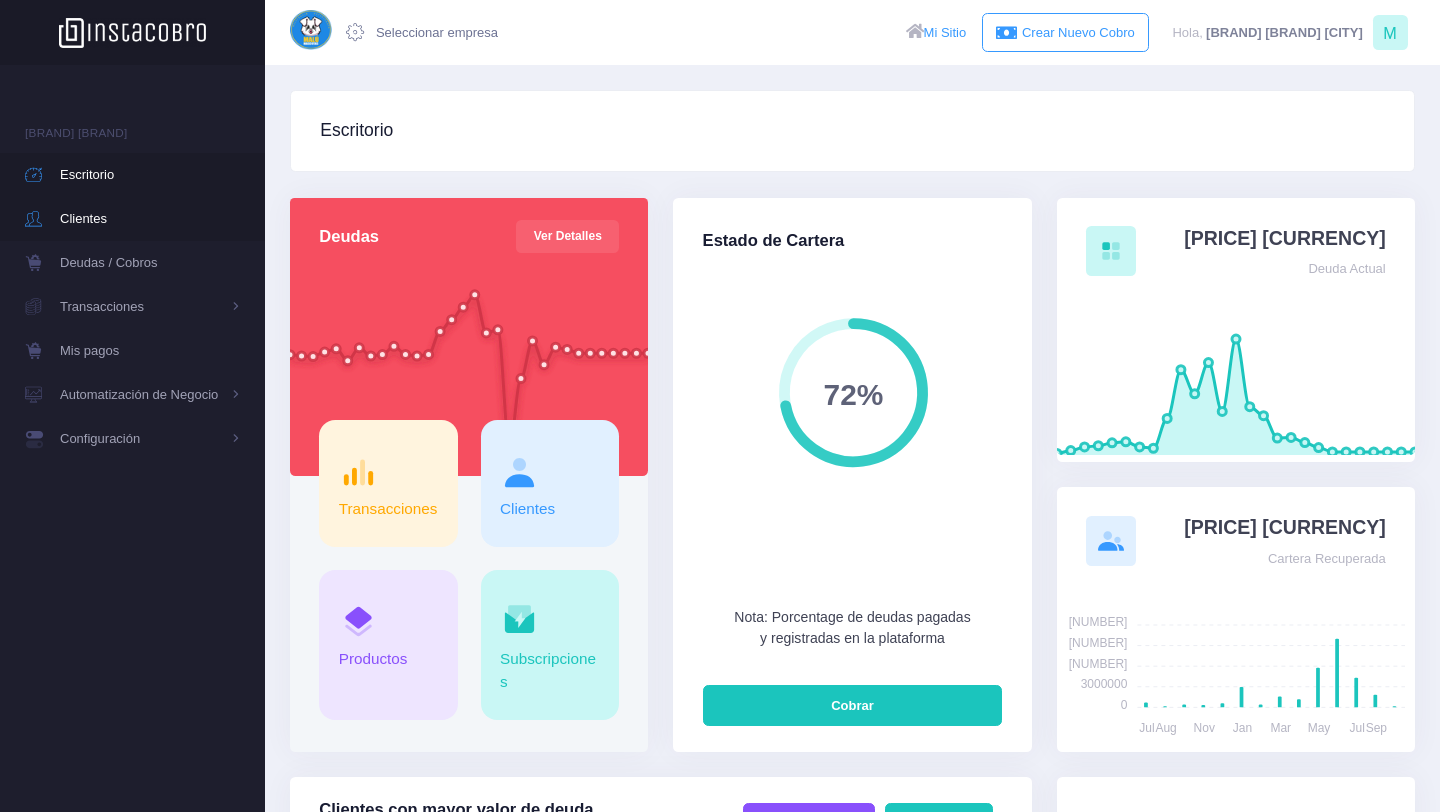 click on "Clientes" at bounding box center (116, 219) 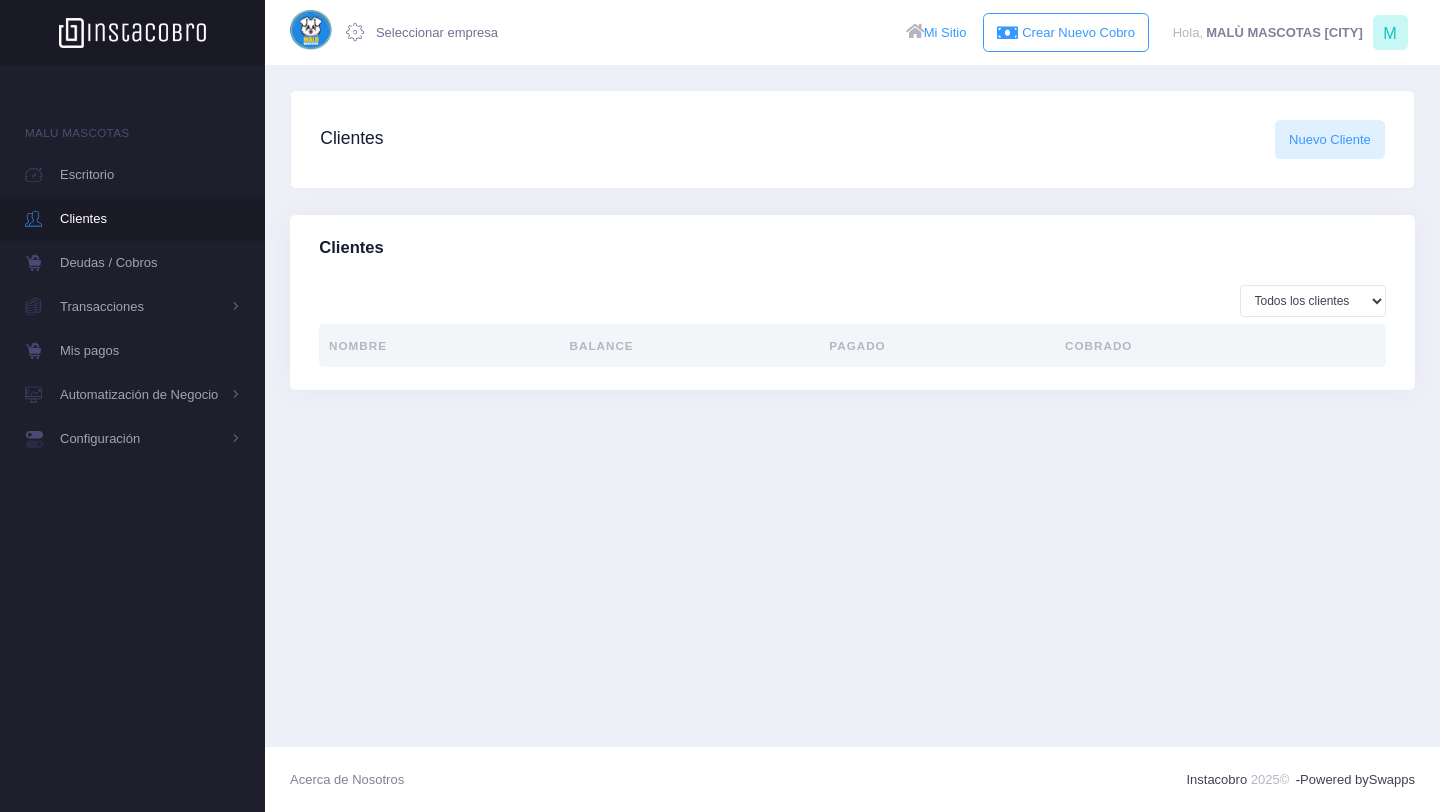 scroll, scrollTop: 0, scrollLeft: 0, axis: both 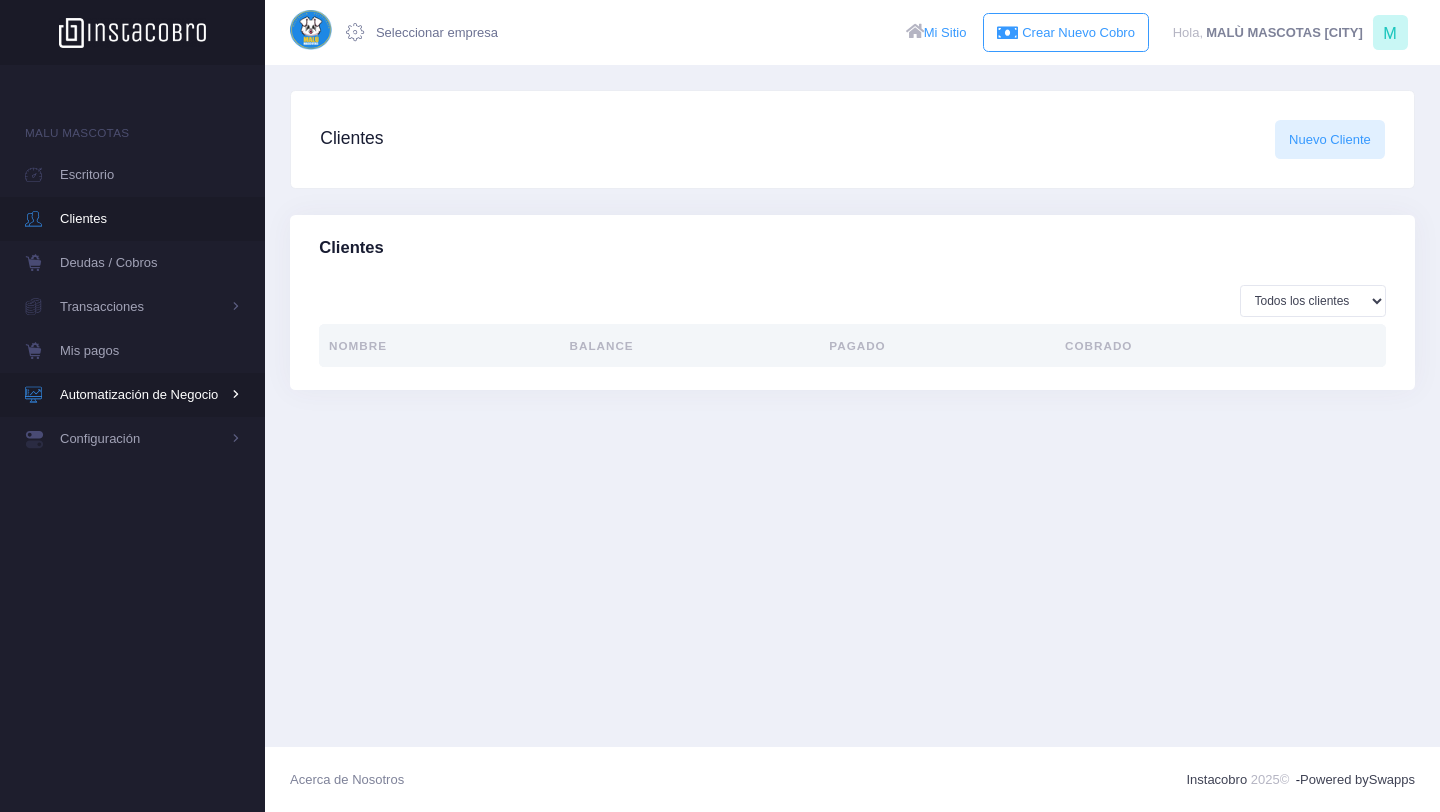 click on "Automatización de Negocio" at bounding box center [140, 307] 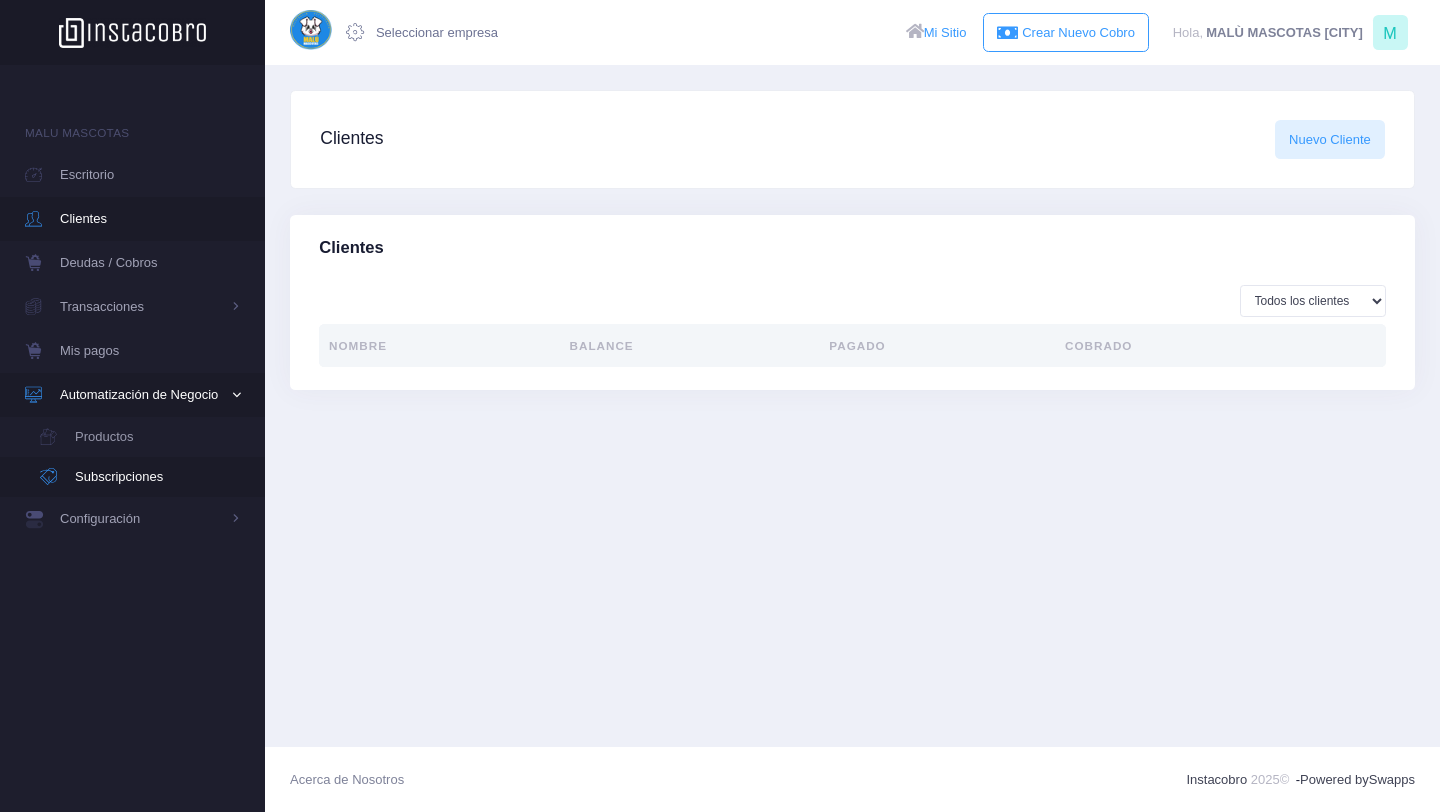 click on "Subscripciones" at bounding box center [138, 477] 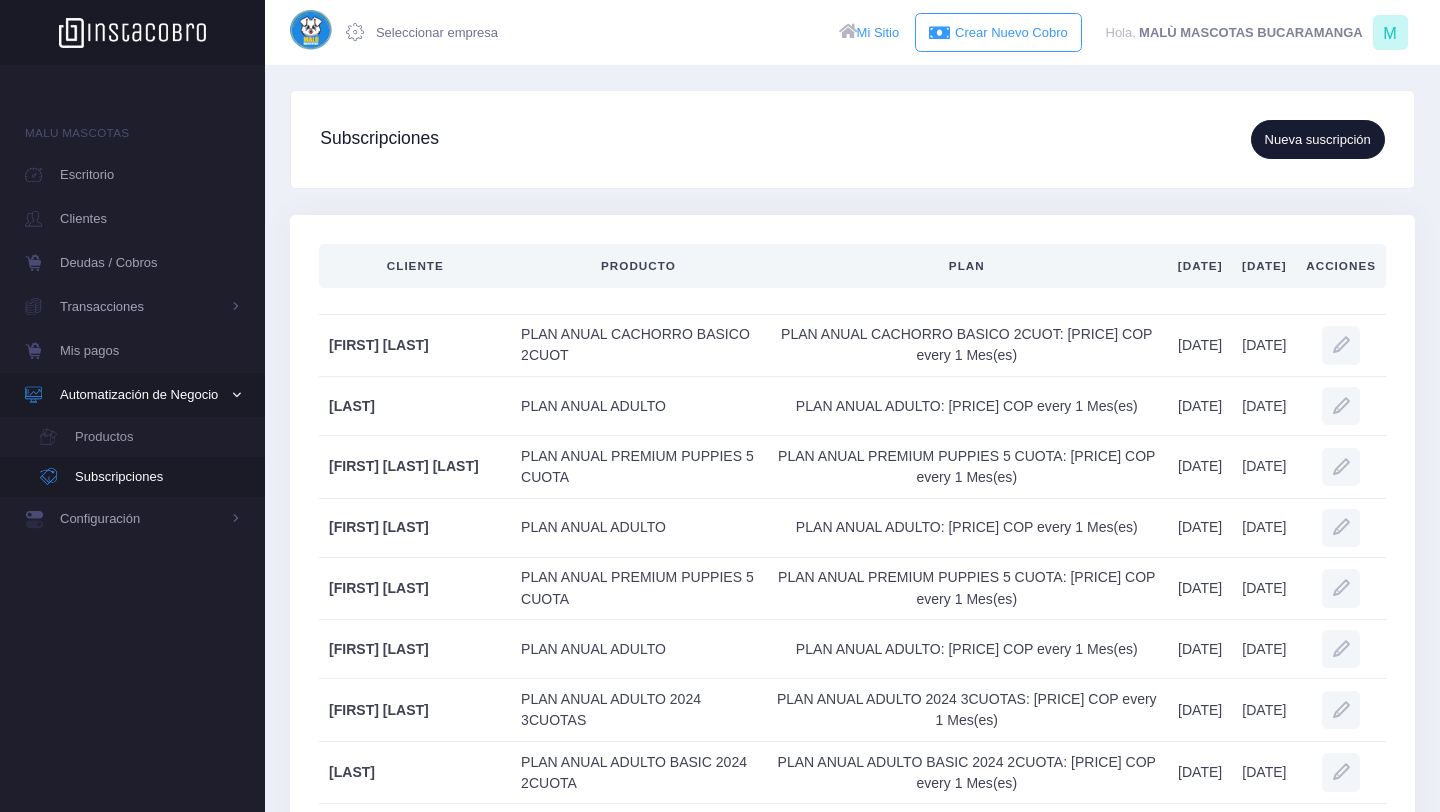 scroll, scrollTop: 0, scrollLeft: 0, axis: both 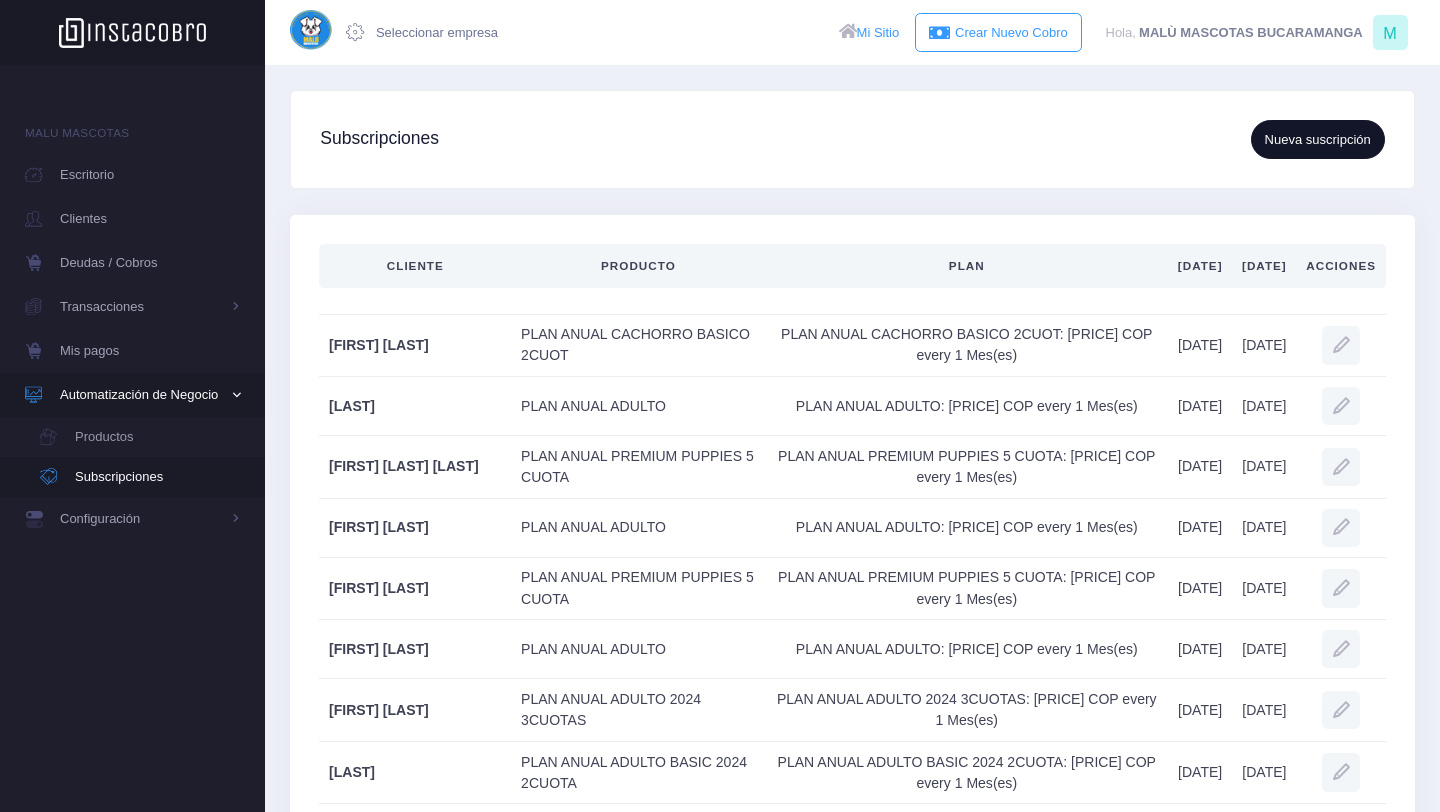click on "Nueva suscripción" at bounding box center (1318, 139) 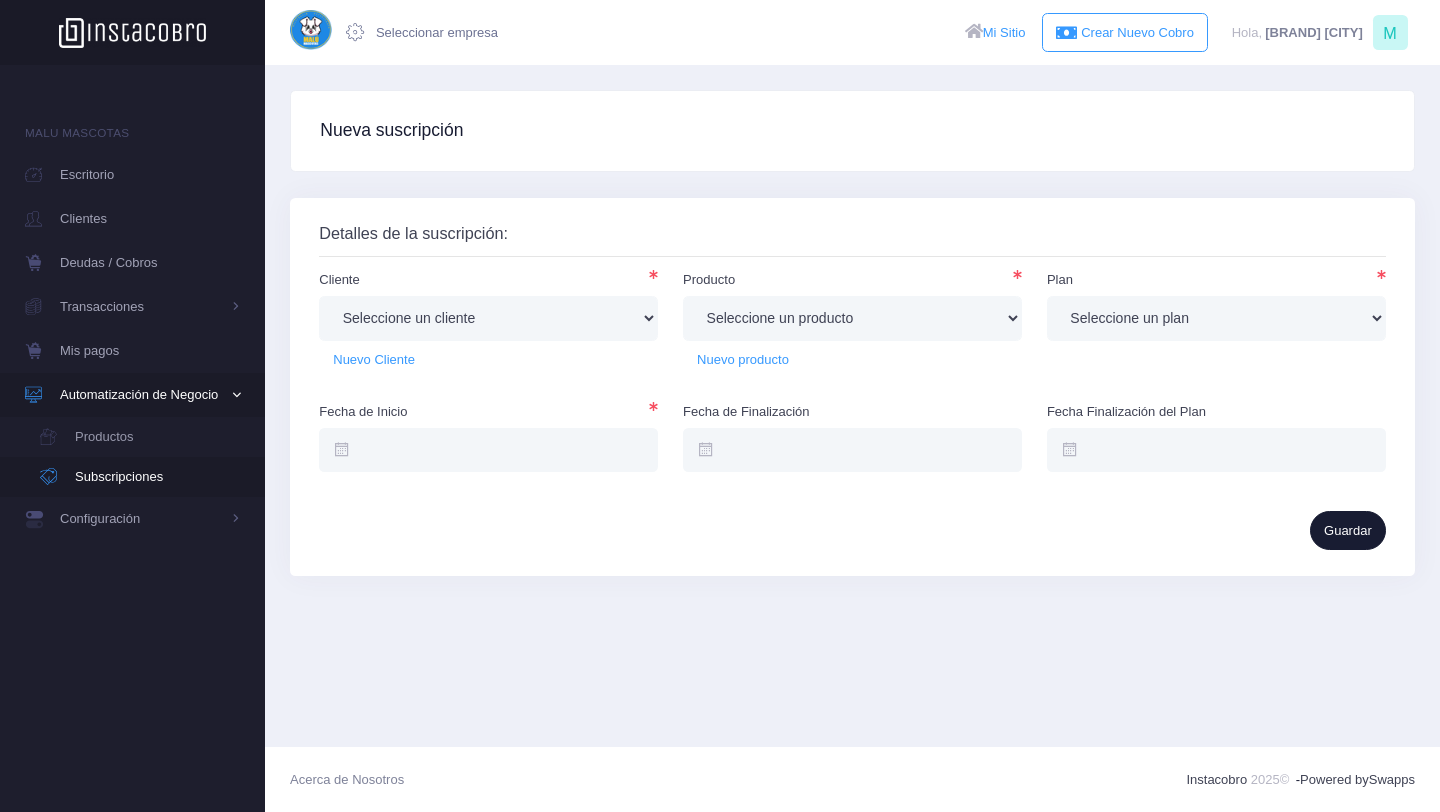 scroll, scrollTop: 0, scrollLeft: 0, axis: both 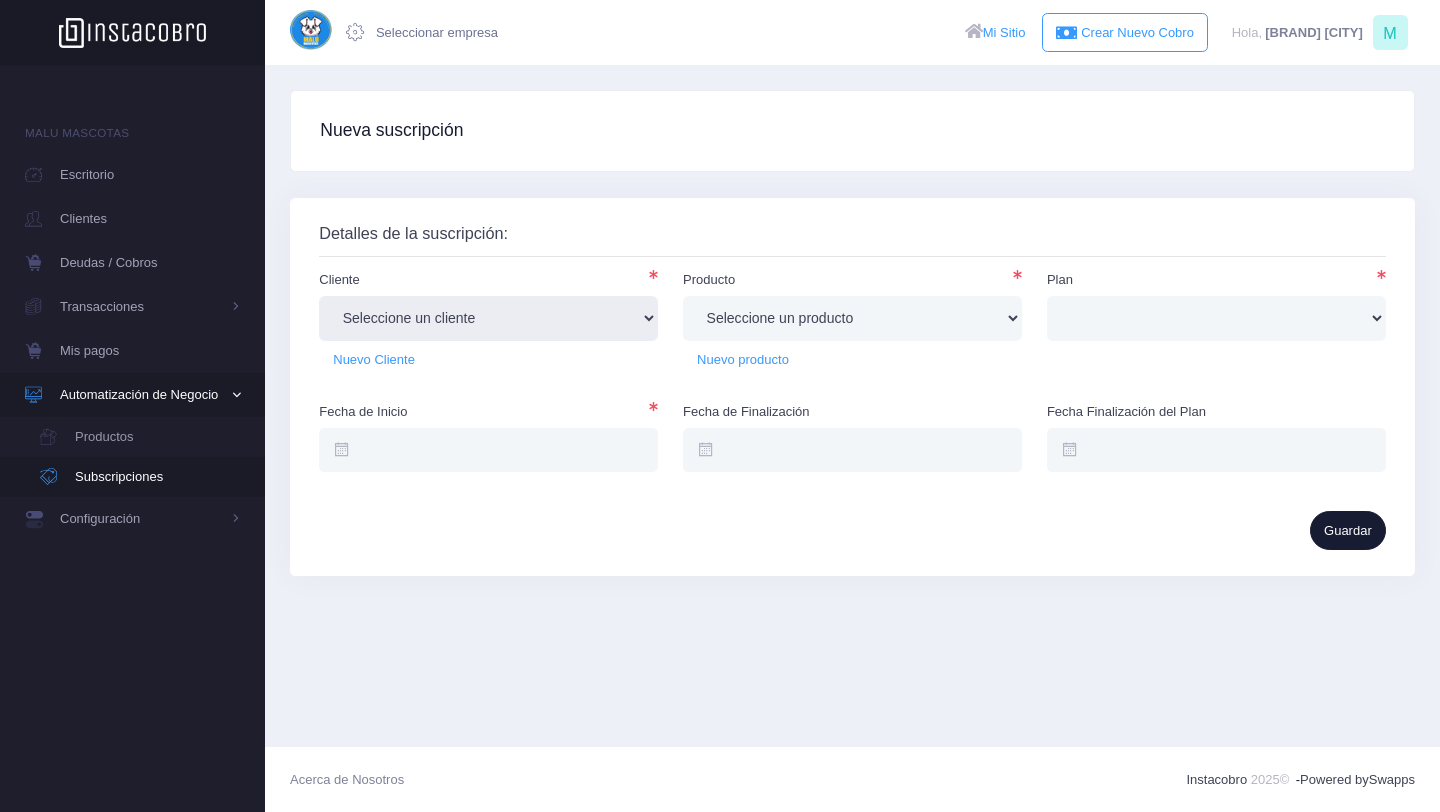click on "Seleccione un cliente
LEYDI
DERLY PATRICIA ARENAS VIVAS
CAMILA ANDREA ARIAS CORREA
KATHERINE GONZALEZ SANCHEZ
LISSETH JOHANNA CARVAJAL MOJICA
KAREN ALVAREZ
GLELIEVELIN CENTENO BOLIVAR
NURY MORALES
KATERINE DURAN
LYDA MARCELA  DUARTE MEZA
ROCY JOHANA VANEGAS
JORGE JULIO MEJIA RESTREPO
ROBBIE ERNESTO VEGA PEREZ
LUCILA VESGA
YIZETH TRIVIÑO ORDUZ
TATIANA MENDEZ
AZUCENA TRIANA DE GOMEZ
ANGIE PAOLA CHAPARRO CABALLERO
MARIA ISABEL GOMEZ
OSCAR TARAZONA
MONICA JULIANA GONZÁLEZ RODRÍGUEZ
NICOLAS URIBE
LAURA VIVIANA LOPEZ MALDONADO
SILVIA JULIANA FELIZZOLA
MARIA FERNANDA CASTRO CARRILLO
ANDREA CATALINA MARTINEZ PINZON
OSCAR FABIAN PASTRANA ORTEGA
EDUARDO HERNANDEZ
MARIA ANGELICA BALTAZAR TAMARA
ESPERANZA ALVAREZ
ESNEIDY BADILLO RAMIREZ
LUZ MARIA RODRIGUEZ MENDOZA
LINA MARIA GUADELO
LUZ DARY LOPEZ SUAREZ
MARIA CAMILA MENDEZ SERRANO" at bounding box center (488, 318) 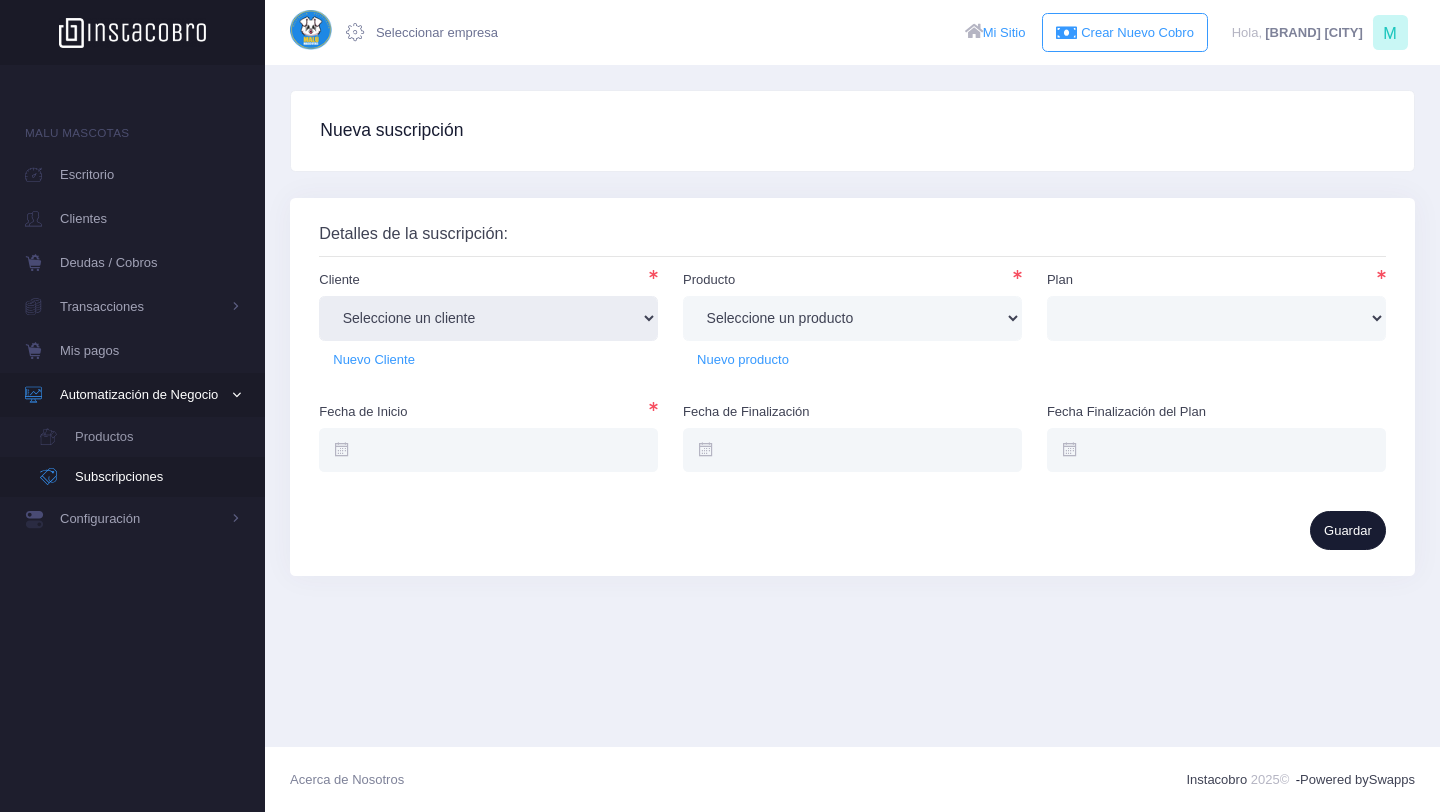 select on "ff7bb0e3-b25f-4016-ae69-e21b28bac3f6" 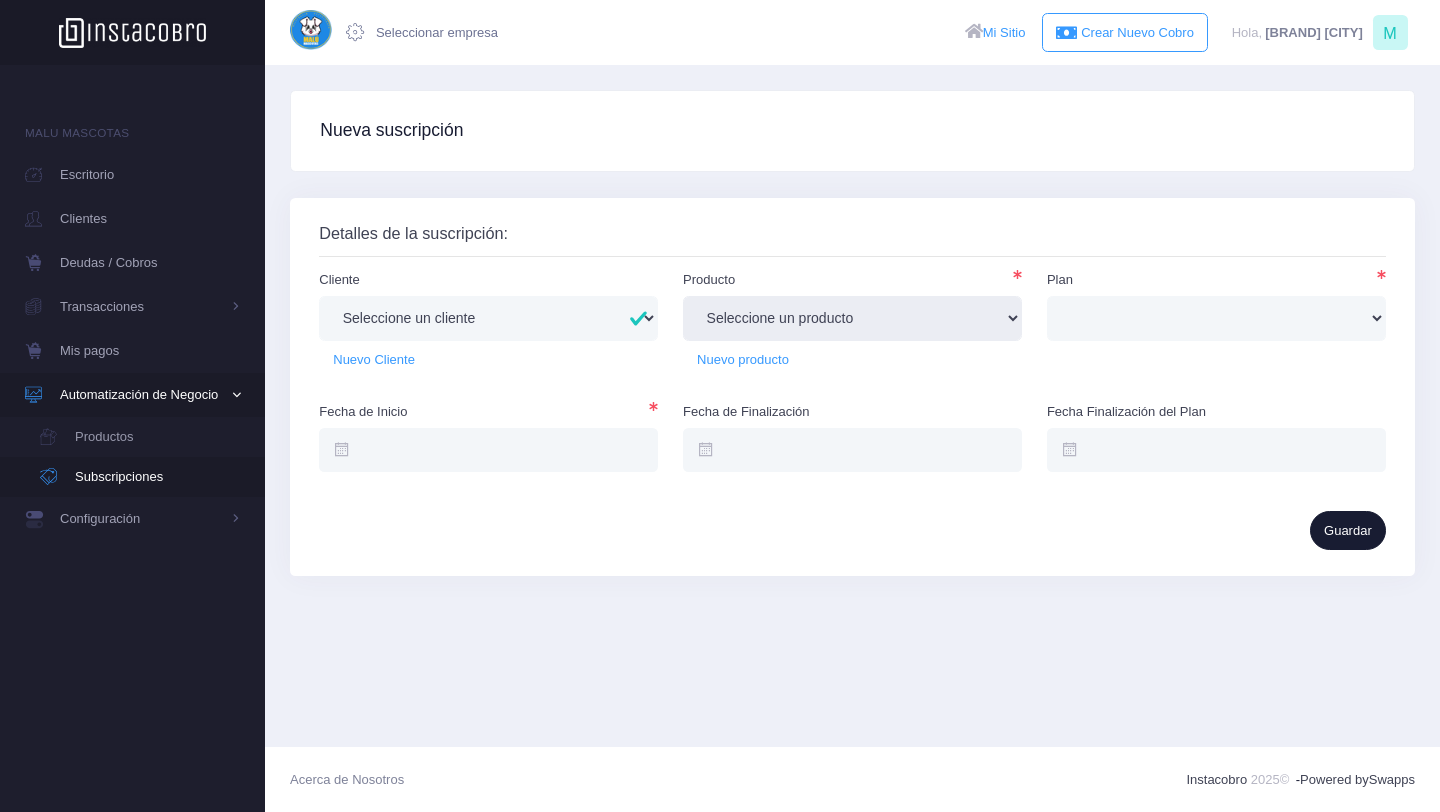 click on "Seleccione un producto
PLAN ANUAL ADULTO  BASICO
PLAN ANUAL CACHORRO  BASICO 2024
PLAN ADULTO PREMIUM 2024 2CUOTAS
PLAN ANUAL ADULTO BASIC 2024 2CUOTA
PLAN ANUAL CACHORRO BASICO 2CUOT
PLAN ANUAL ADULTO BASICO
PLAN ANUAL ADULTO  BASICO
PLAN ANUAL PREMIUM PUPPIES 5 CUOTA
PLAN ADULTO CONTADO
PLAN ANUAL ADULTO 2024 3CUOTAS
PLAN ANUAL ADULTO BASICO CONTADO
PLAN PREMIUM 2 MASCOTAS
PLAN ANUAL ADULTO  BASICO 2024
DOS PLANES ADULTO BASICO 5 CUOT
PLAN ANUAL CACHORRO BASICO
PLAN ANUAL ADULTO PREMIUM
PLAN ANUAL CACHORRO PREMIUM
PLAN ANUAL CACHORRO PREMIUM
PLAN ANUAL ADULTO
PLAN ADULTO PREMIUM 5 CUOTAS
PLAN ADULTO BASIC0 2024 CONTADO" at bounding box center (852, 318) 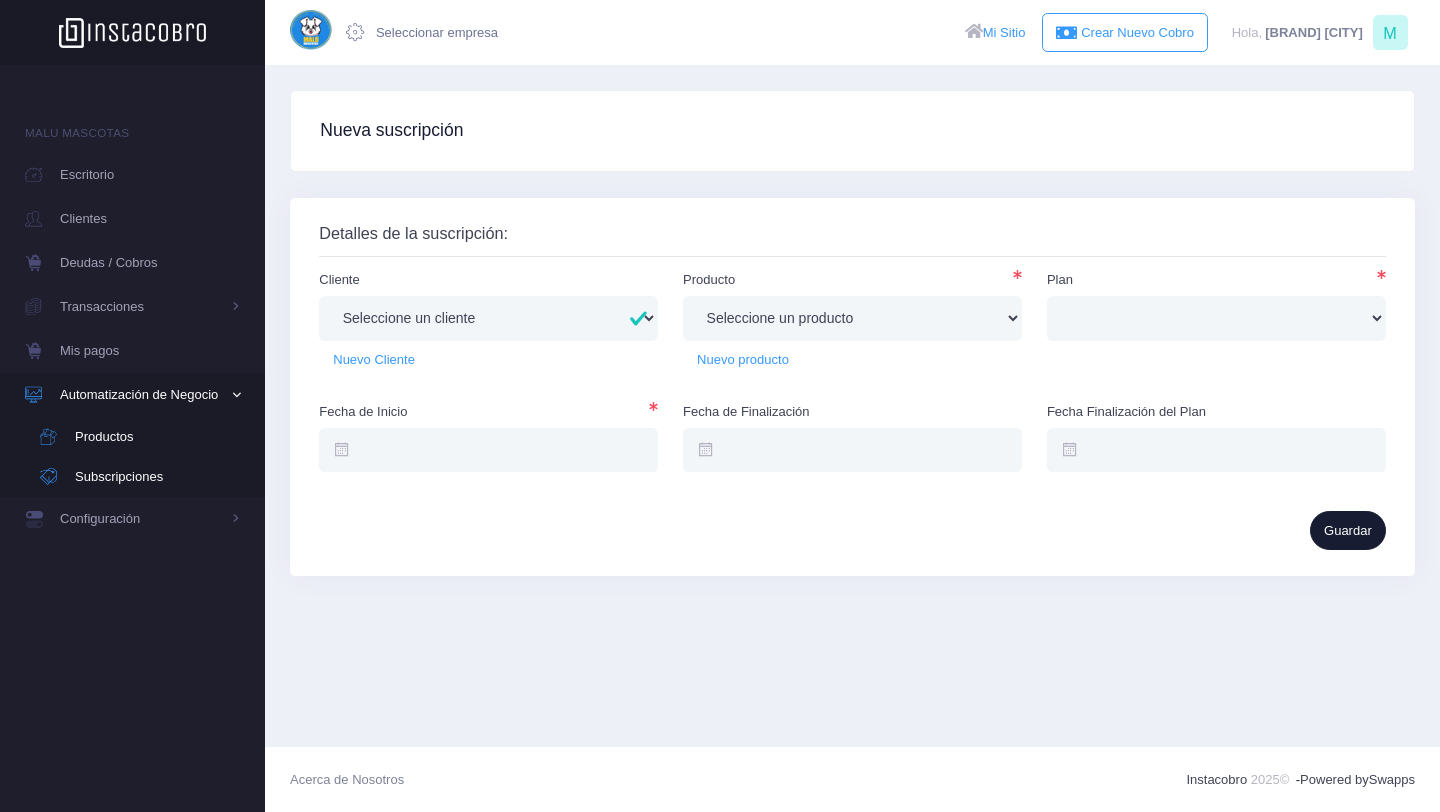 click on "Productos" at bounding box center [131, 437] 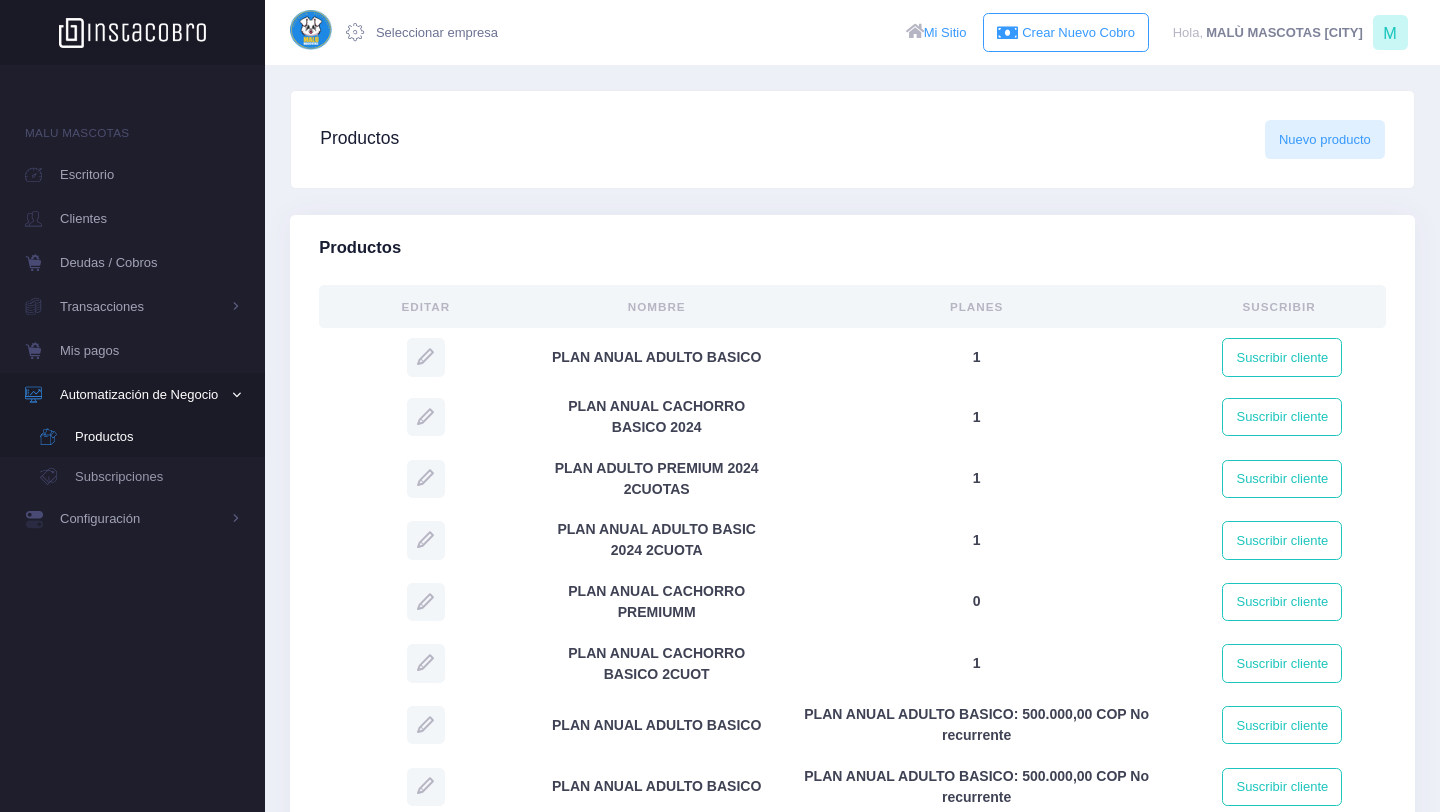 scroll, scrollTop: 0, scrollLeft: 0, axis: both 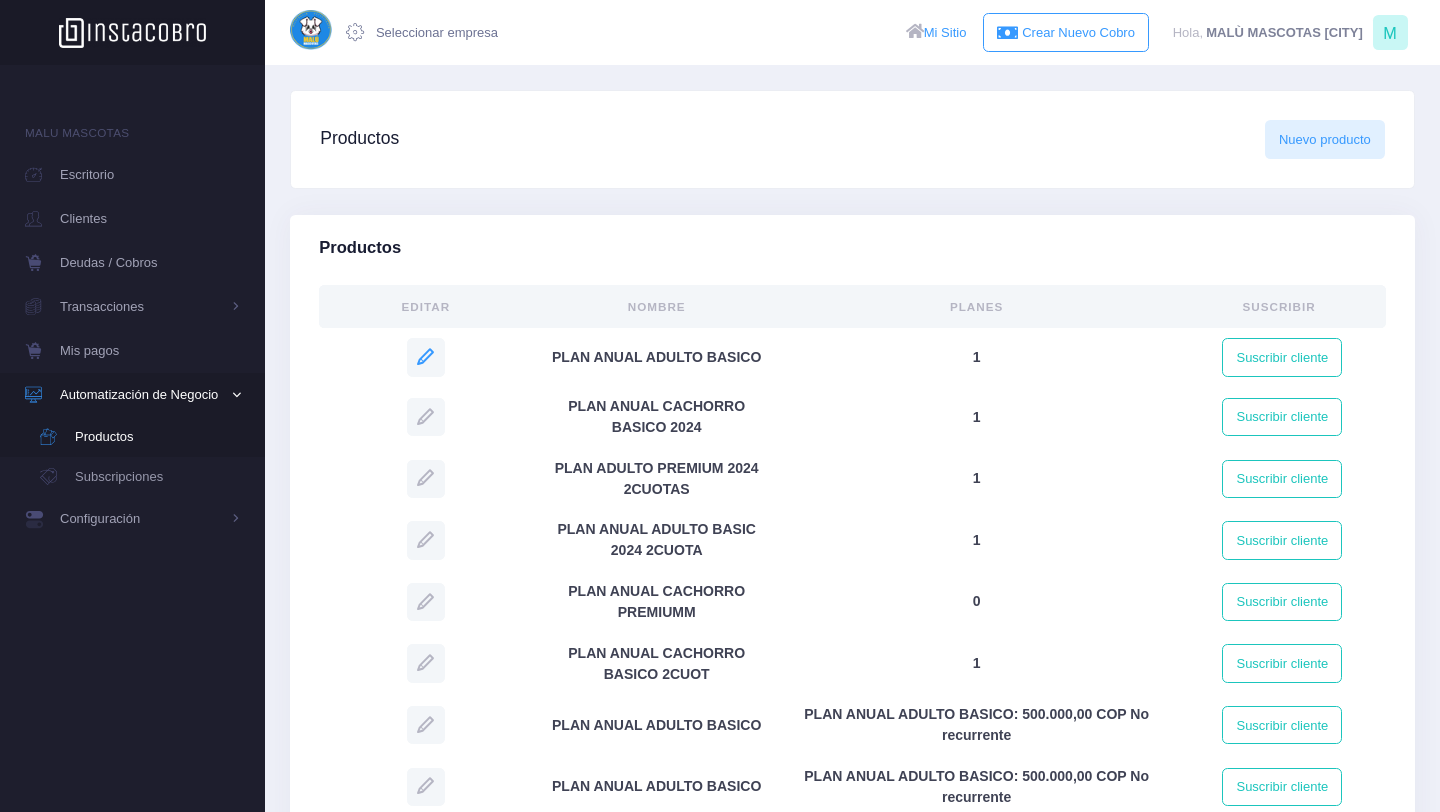 click at bounding box center [425, 357] 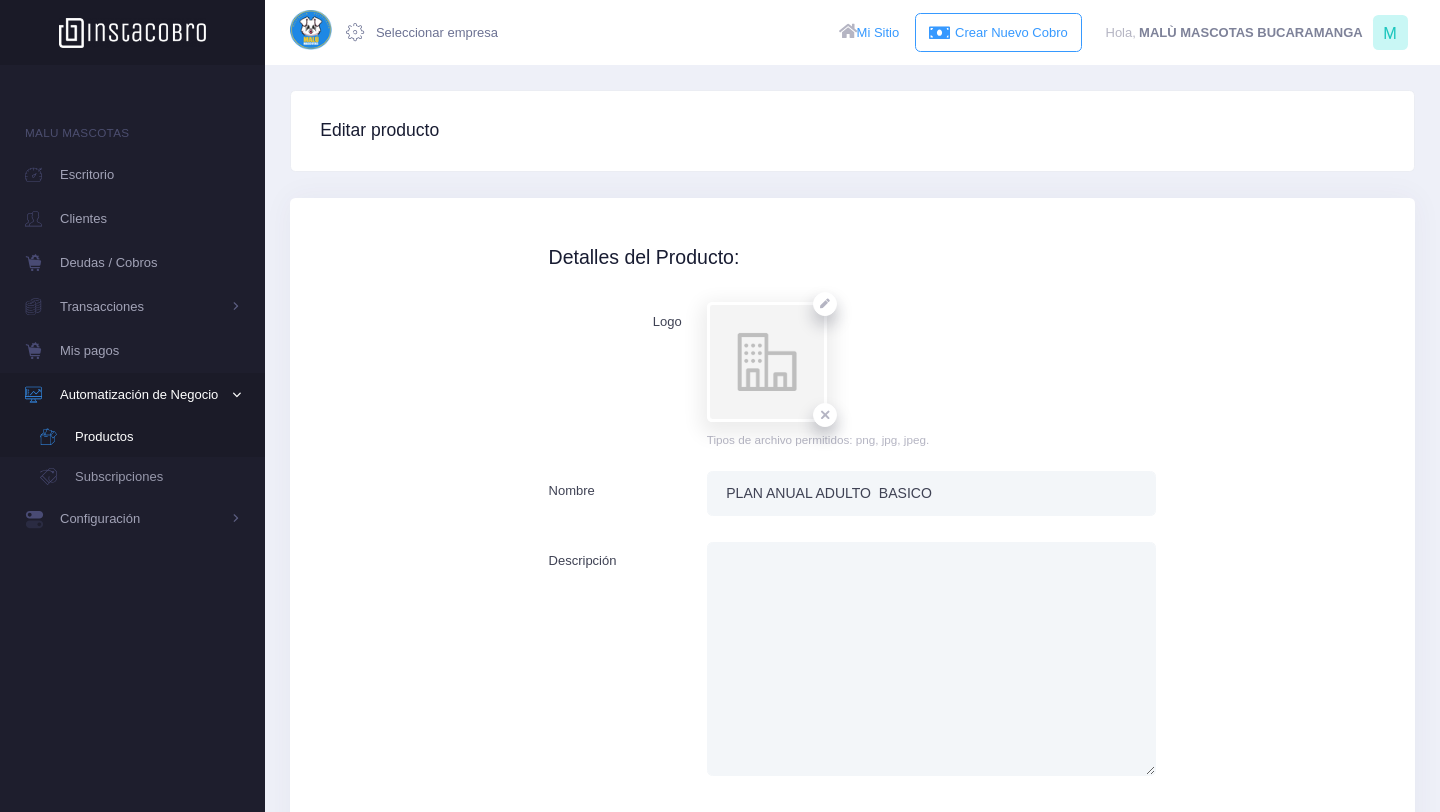 scroll, scrollTop: 0, scrollLeft: 0, axis: both 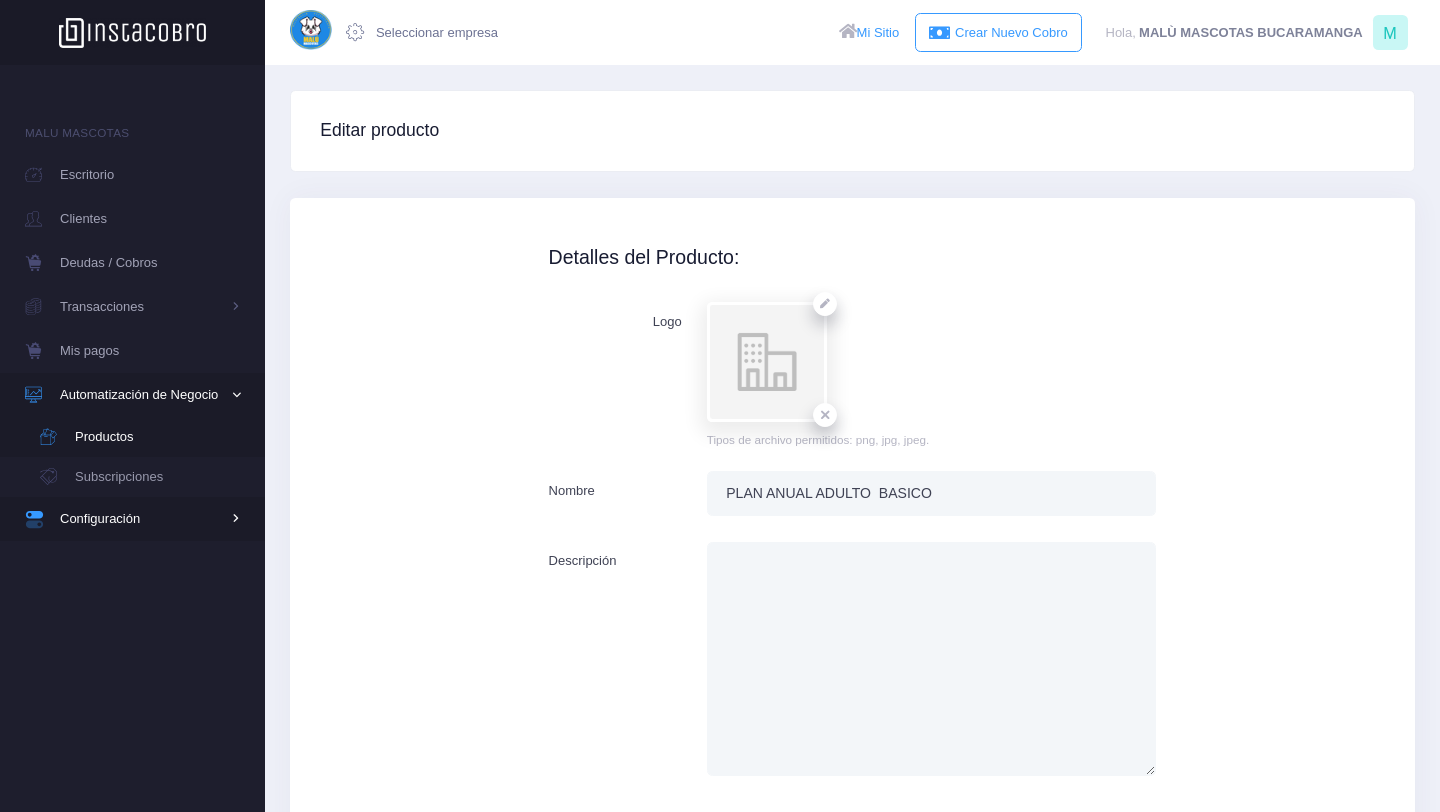click on "Configuración" at bounding box center (140, 307) 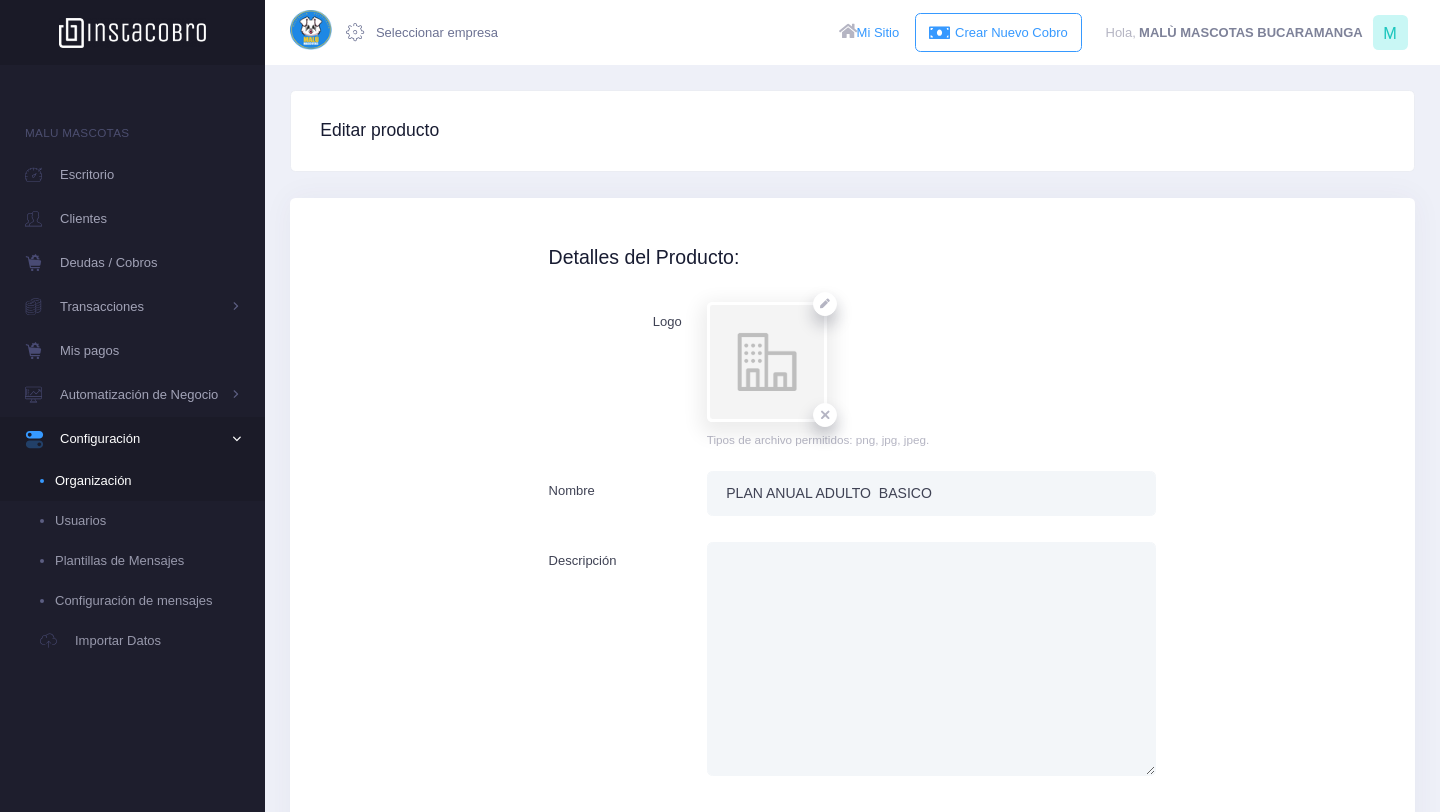 click on "Organización" at bounding box center (147, 481) 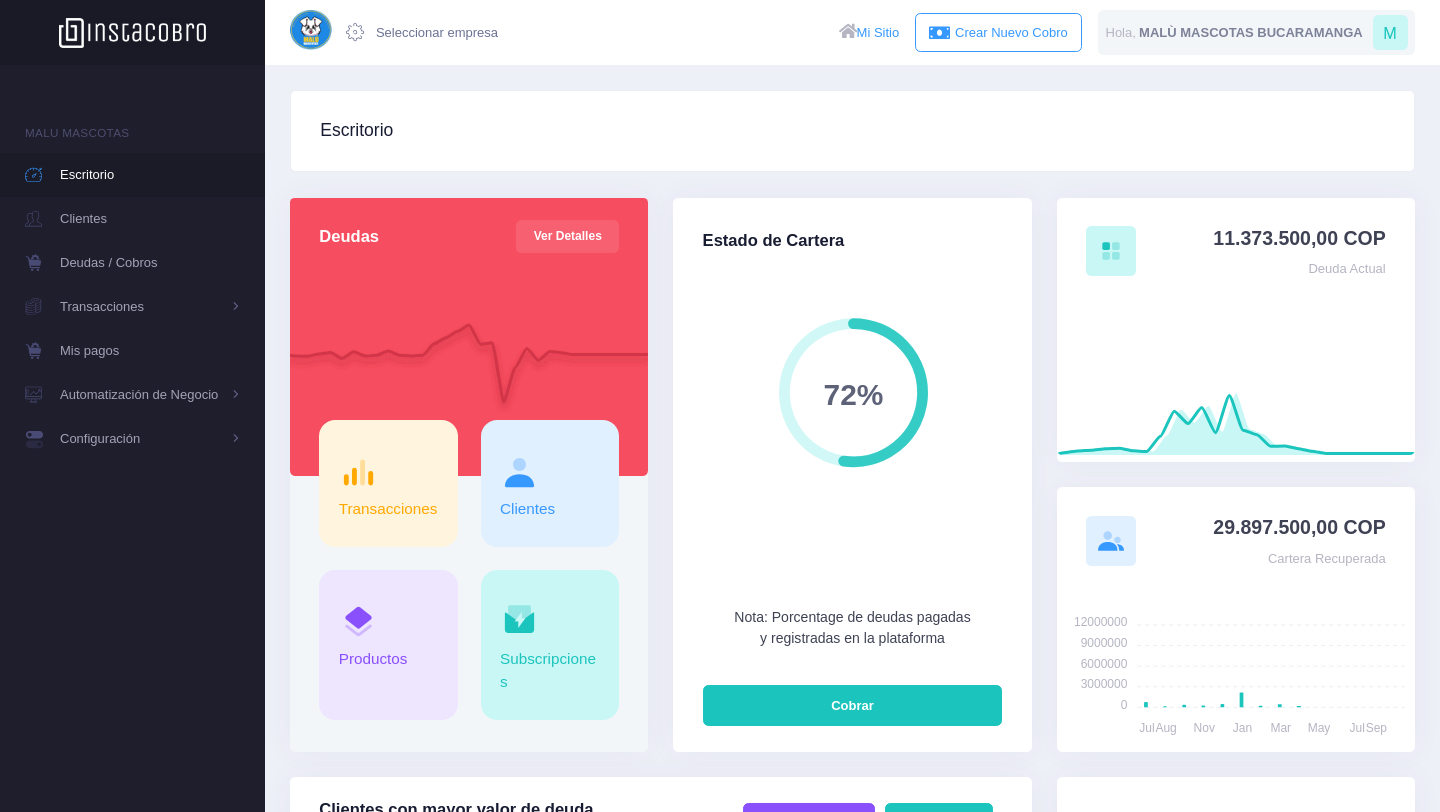 click on "MALÙ MASCOTAS BUCARAMANGA" at bounding box center (1251, 33) 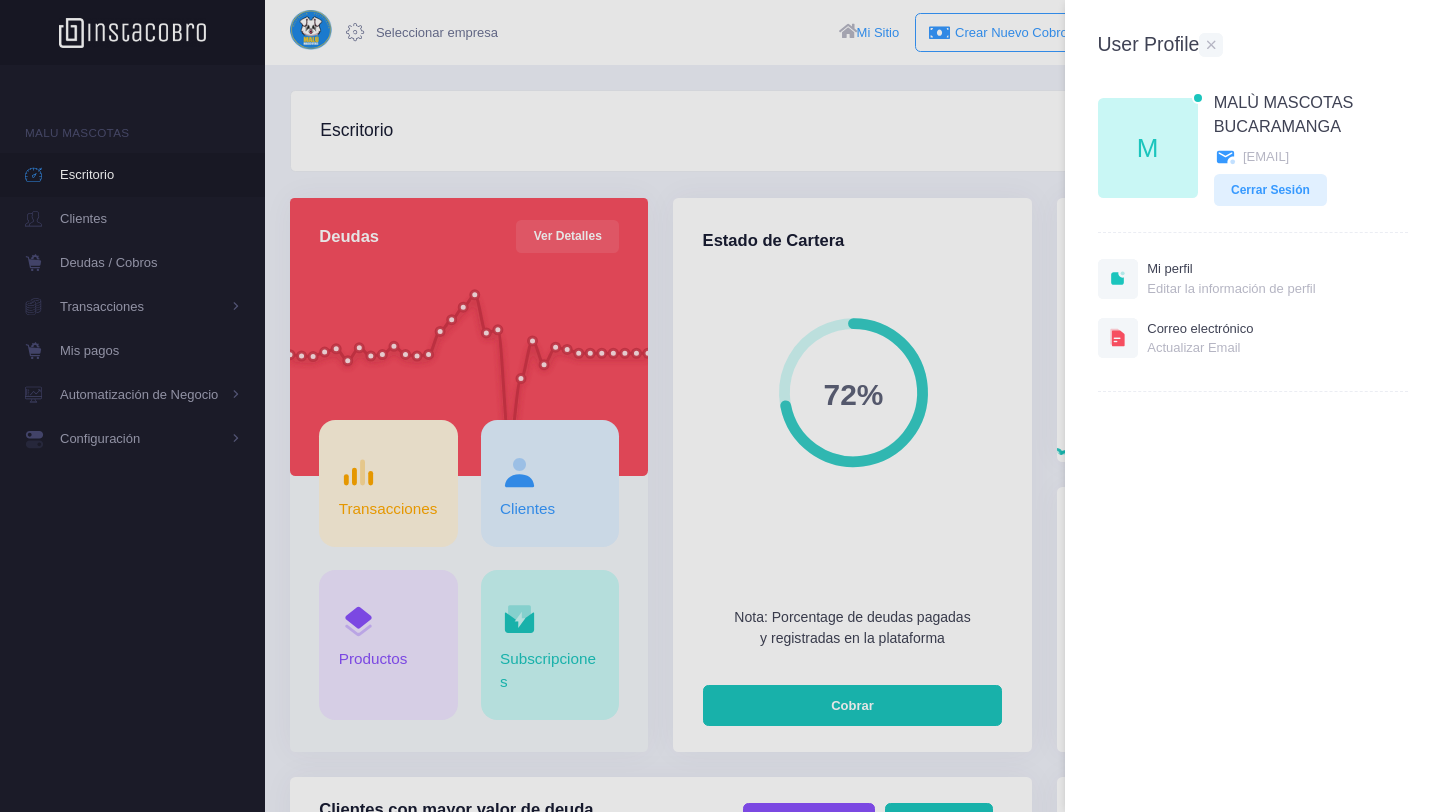 scroll, scrollTop: 1, scrollLeft: 1, axis: both 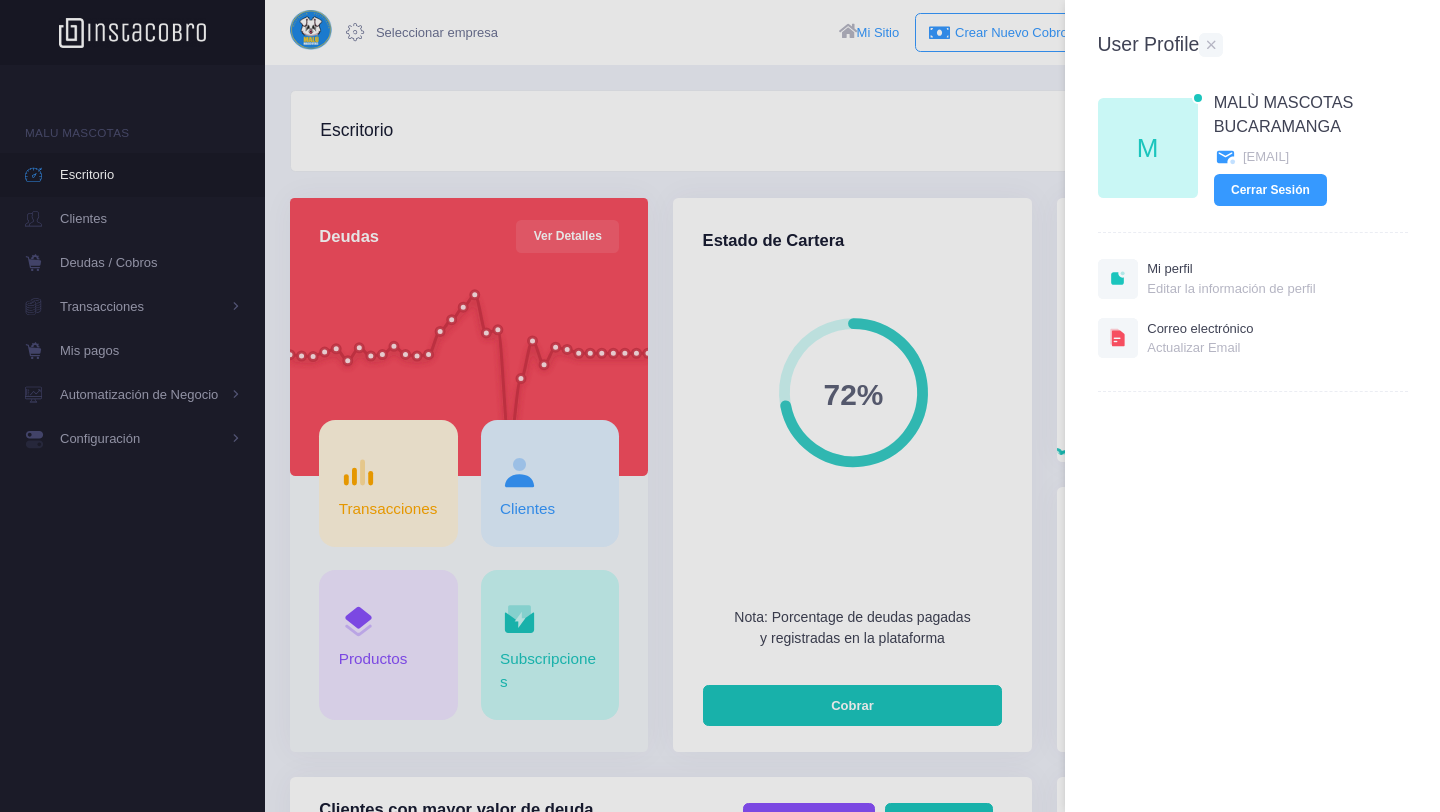 click on "Cerrar Sesión" at bounding box center (1270, 189) 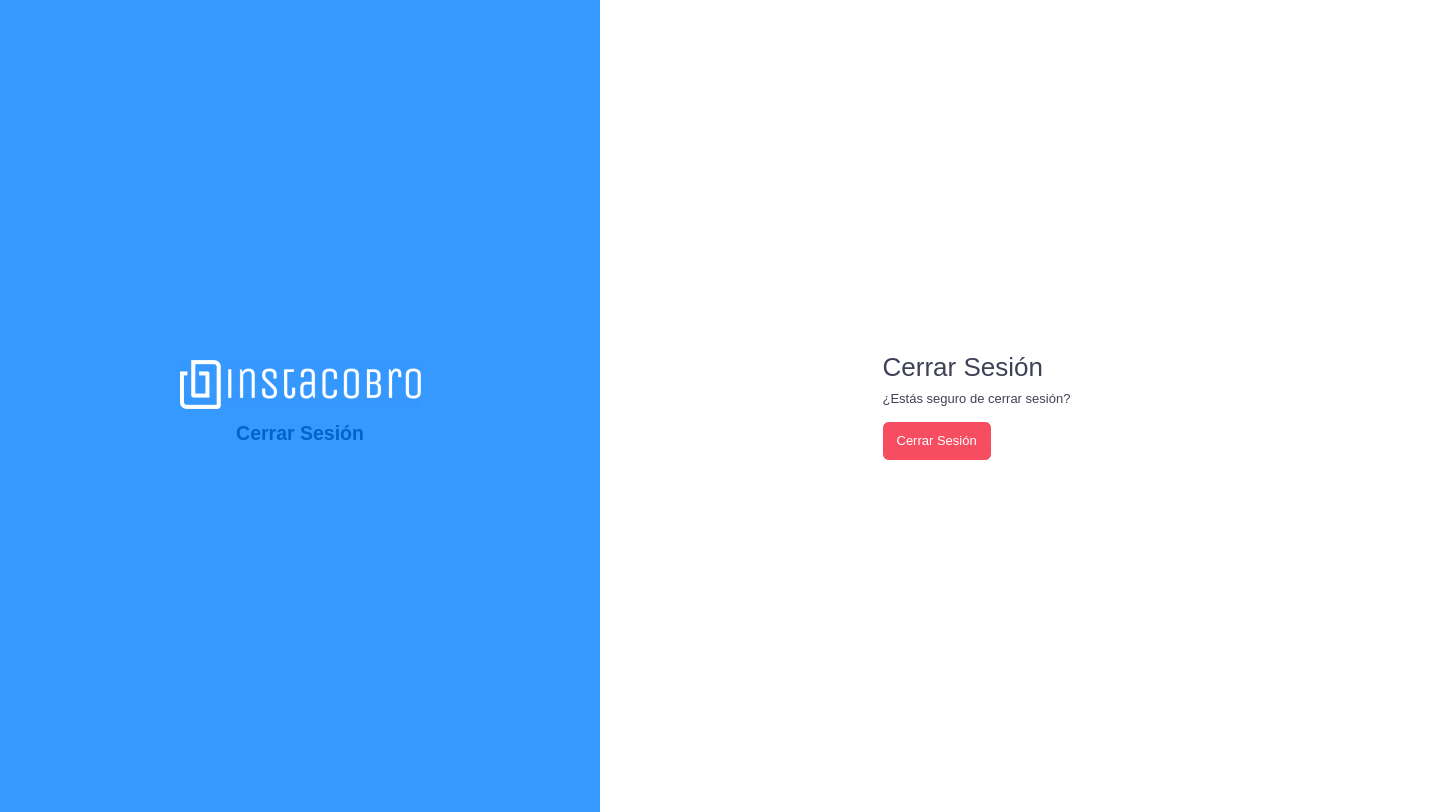 scroll, scrollTop: 0, scrollLeft: 0, axis: both 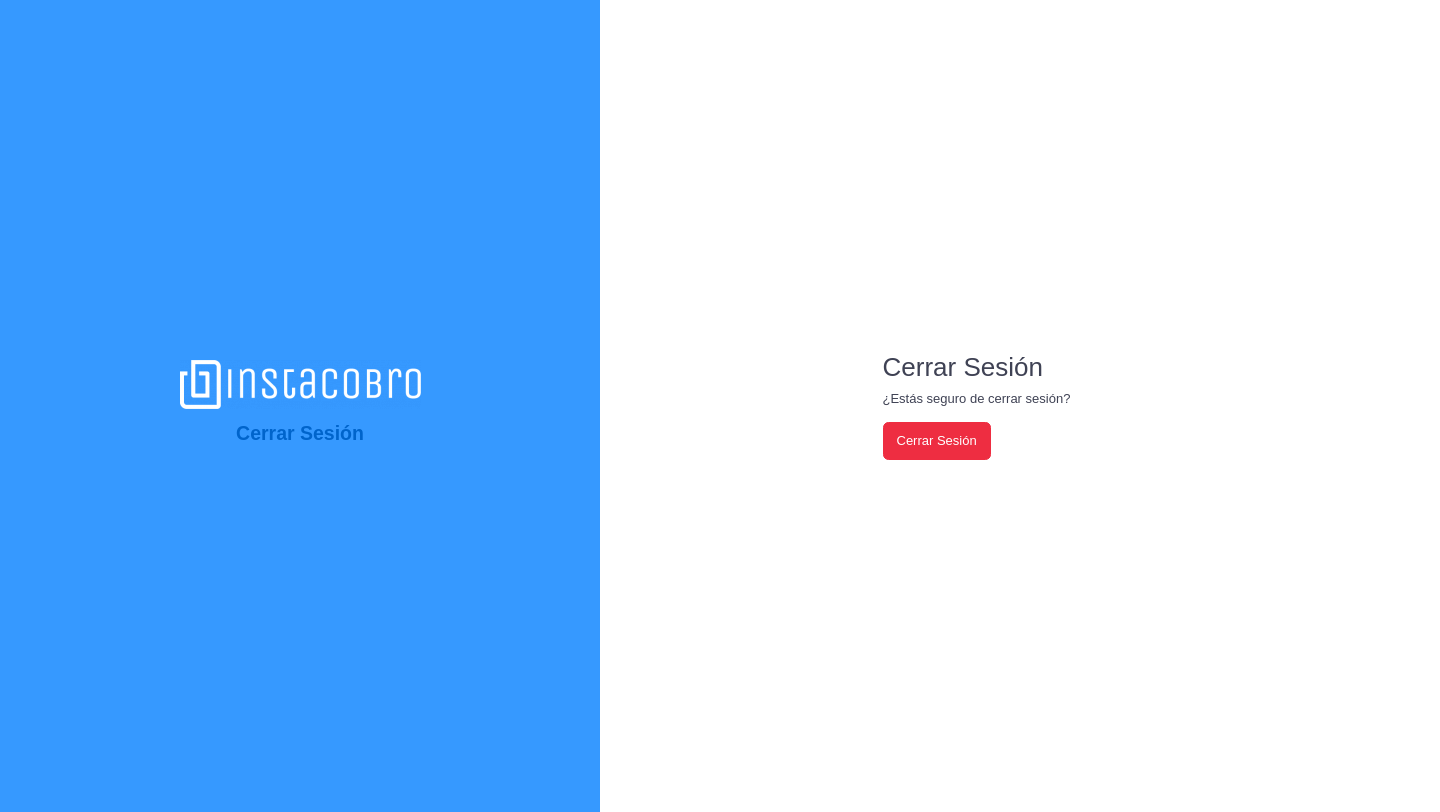 click on "Cerrar Sesión" at bounding box center (937, 441) 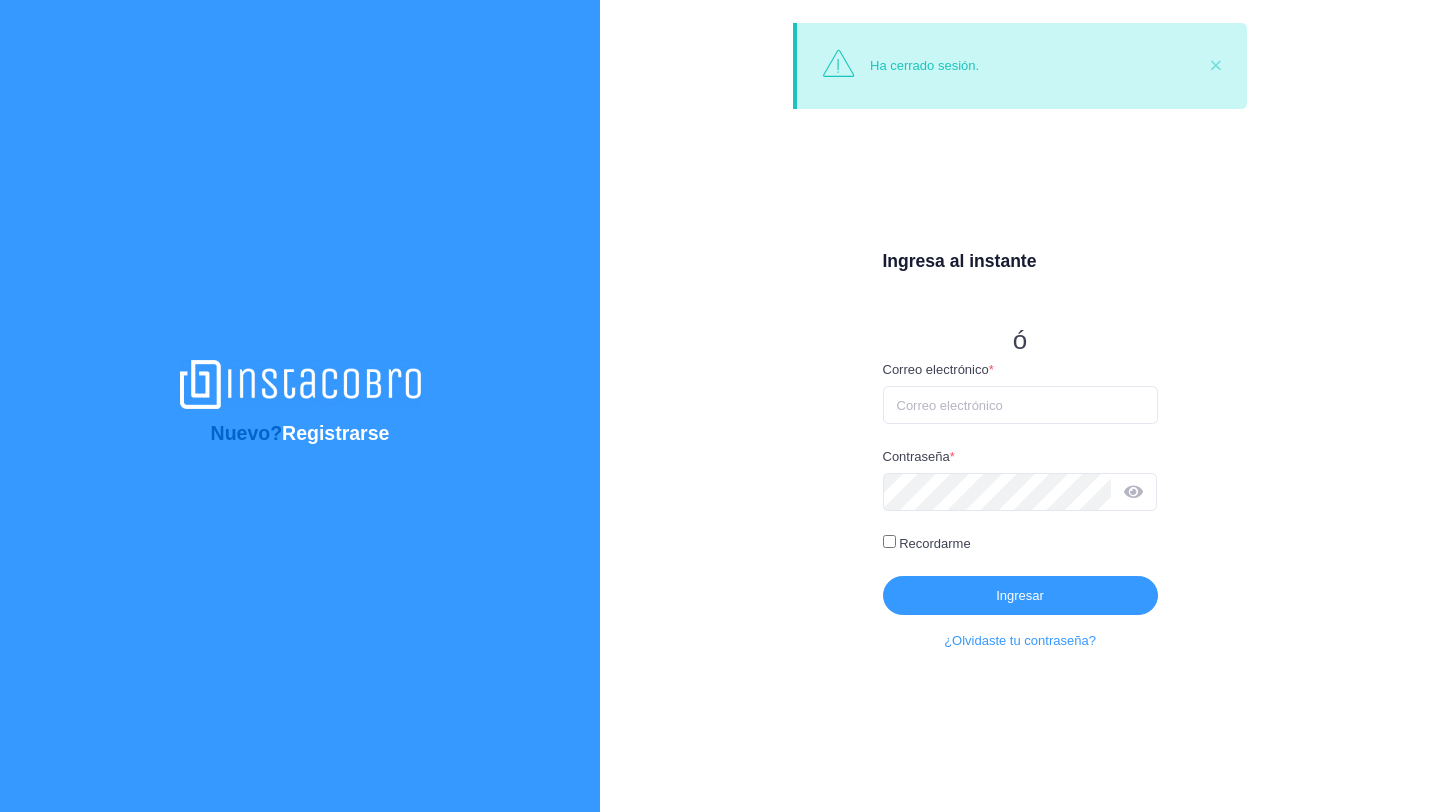 scroll, scrollTop: 0, scrollLeft: 0, axis: both 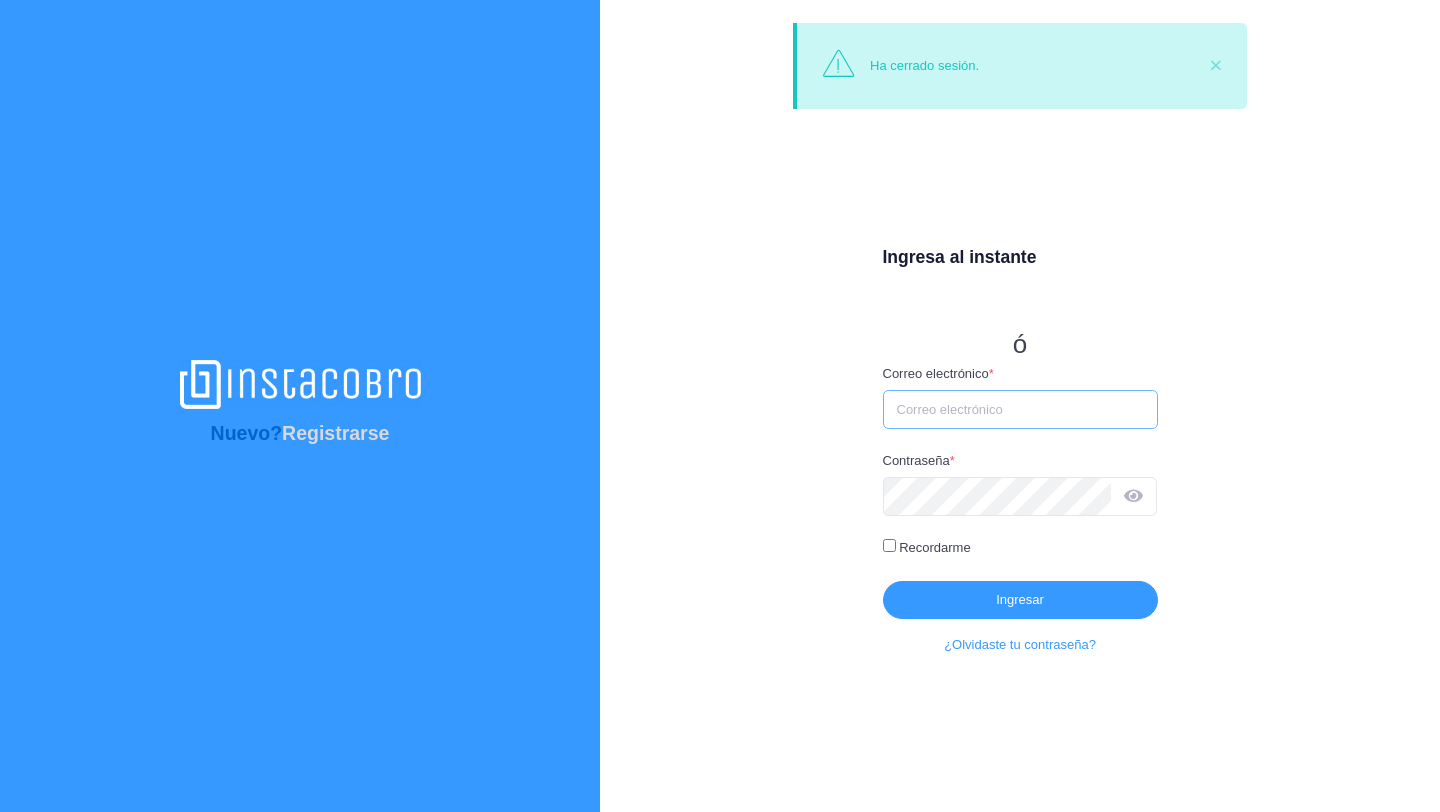 type on "[EMAIL]" 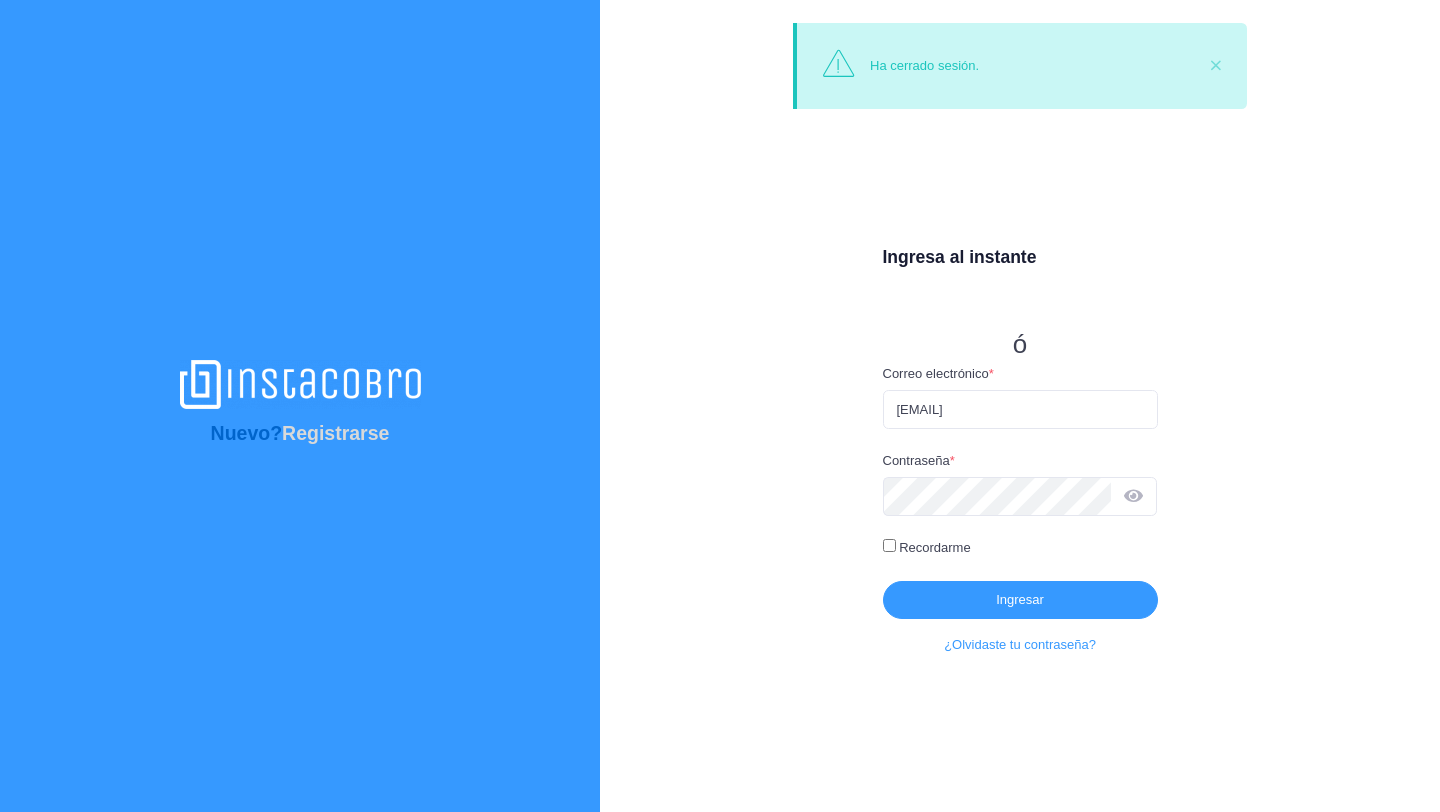 click on "Registrarse" at bounding box center (335, 433) 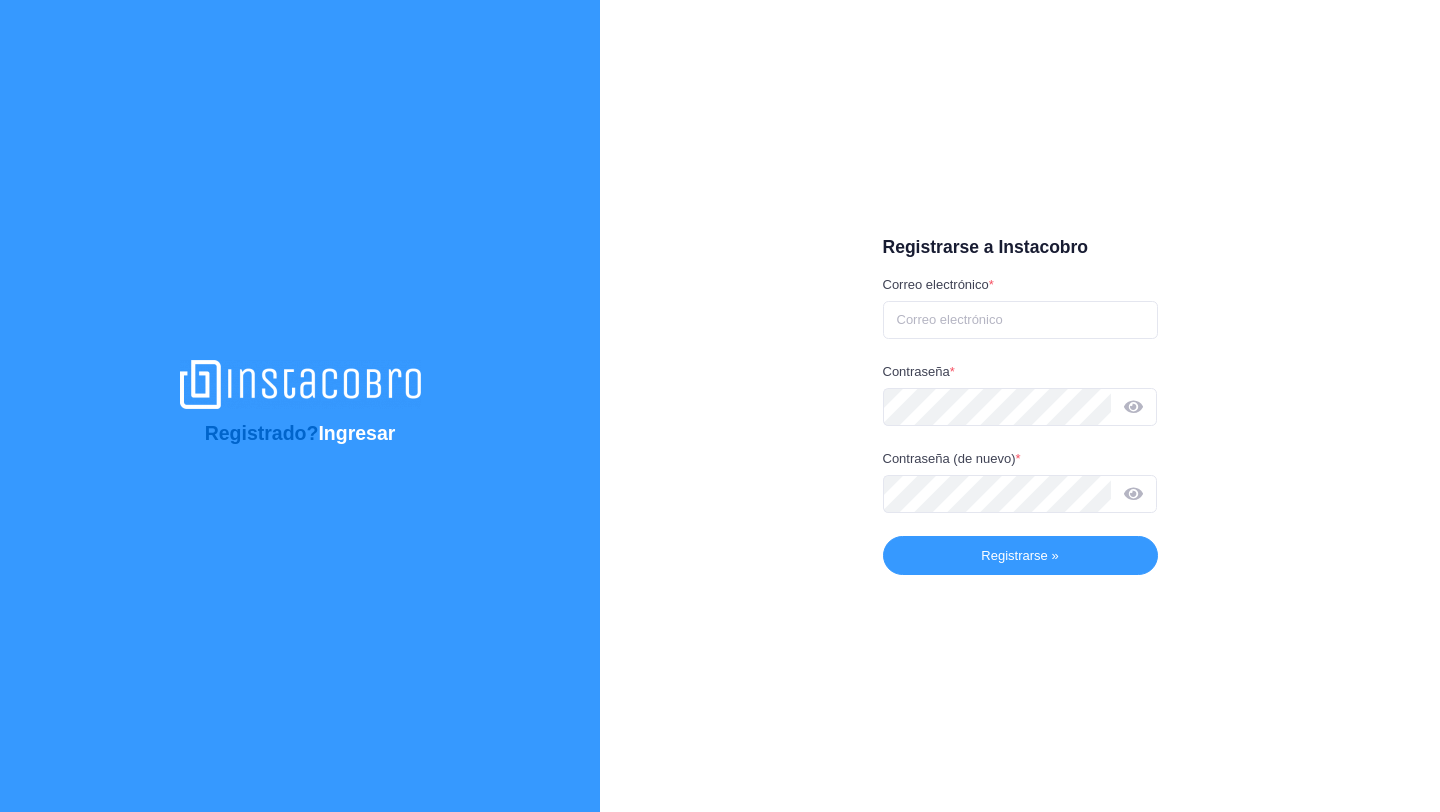 scroll, scrollTop: 0, scrollLeft: 0, axis: both 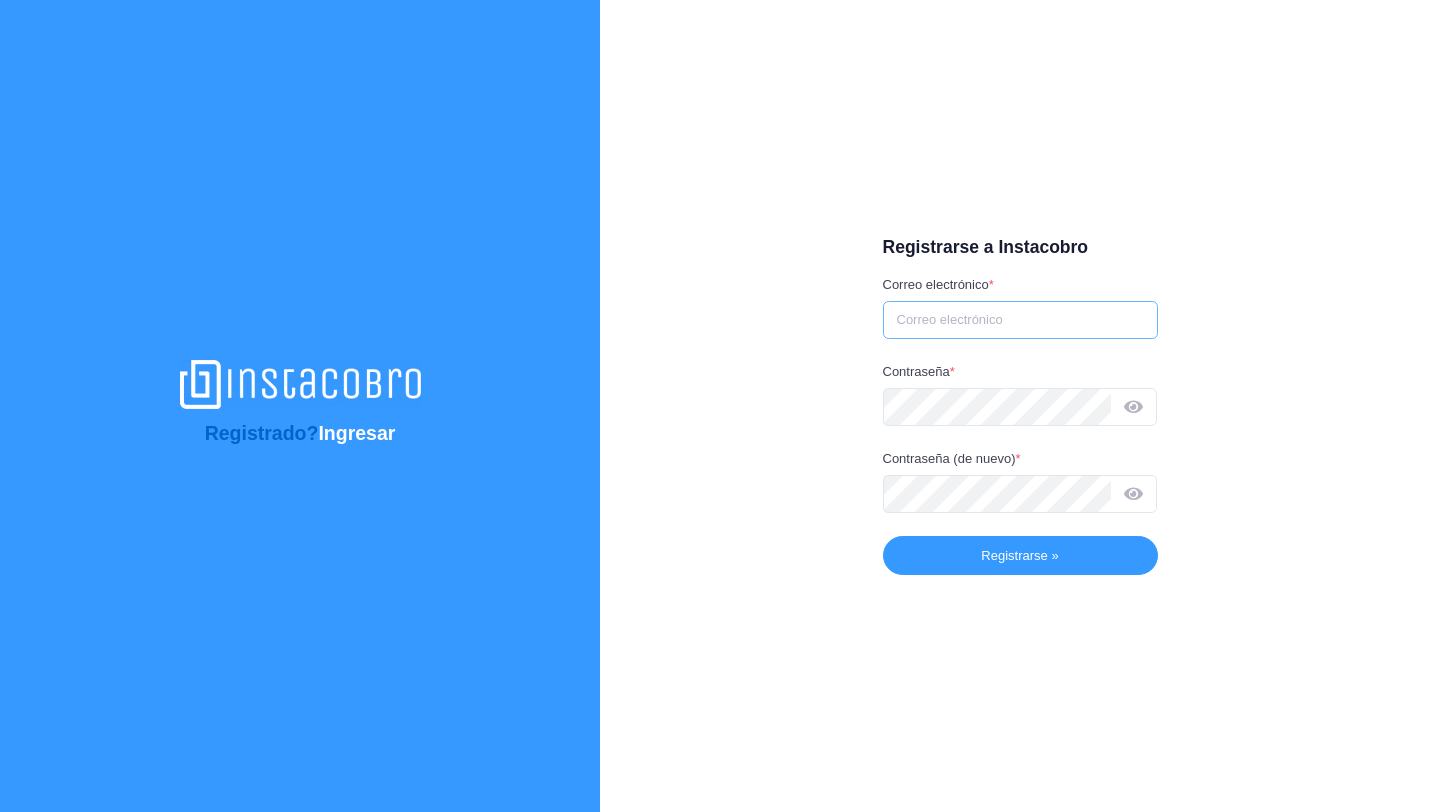 click on "Correo electrónico
*" at bounding box center [1020, 320] 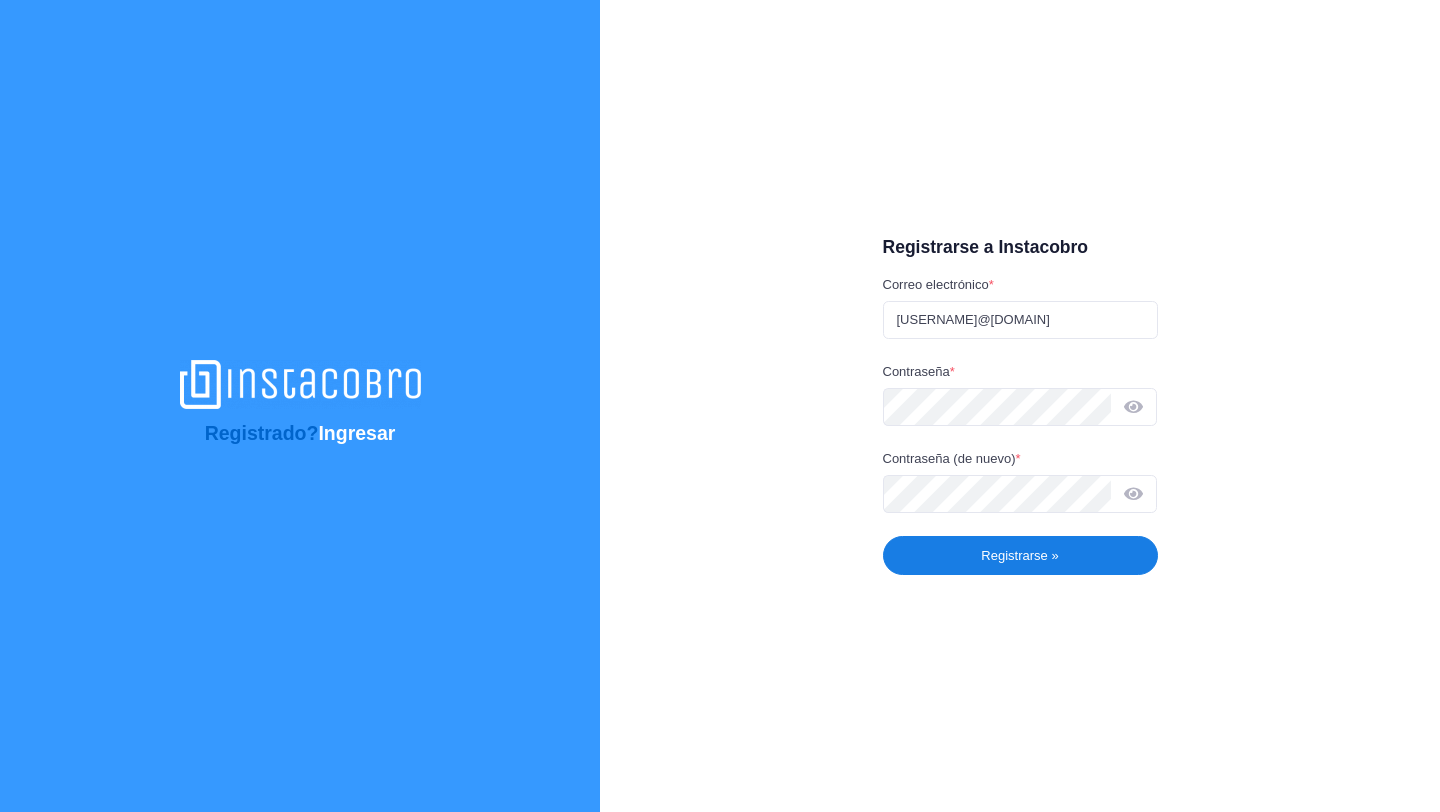 click on "Registrarse »" at bounding box center (1020, 555) 